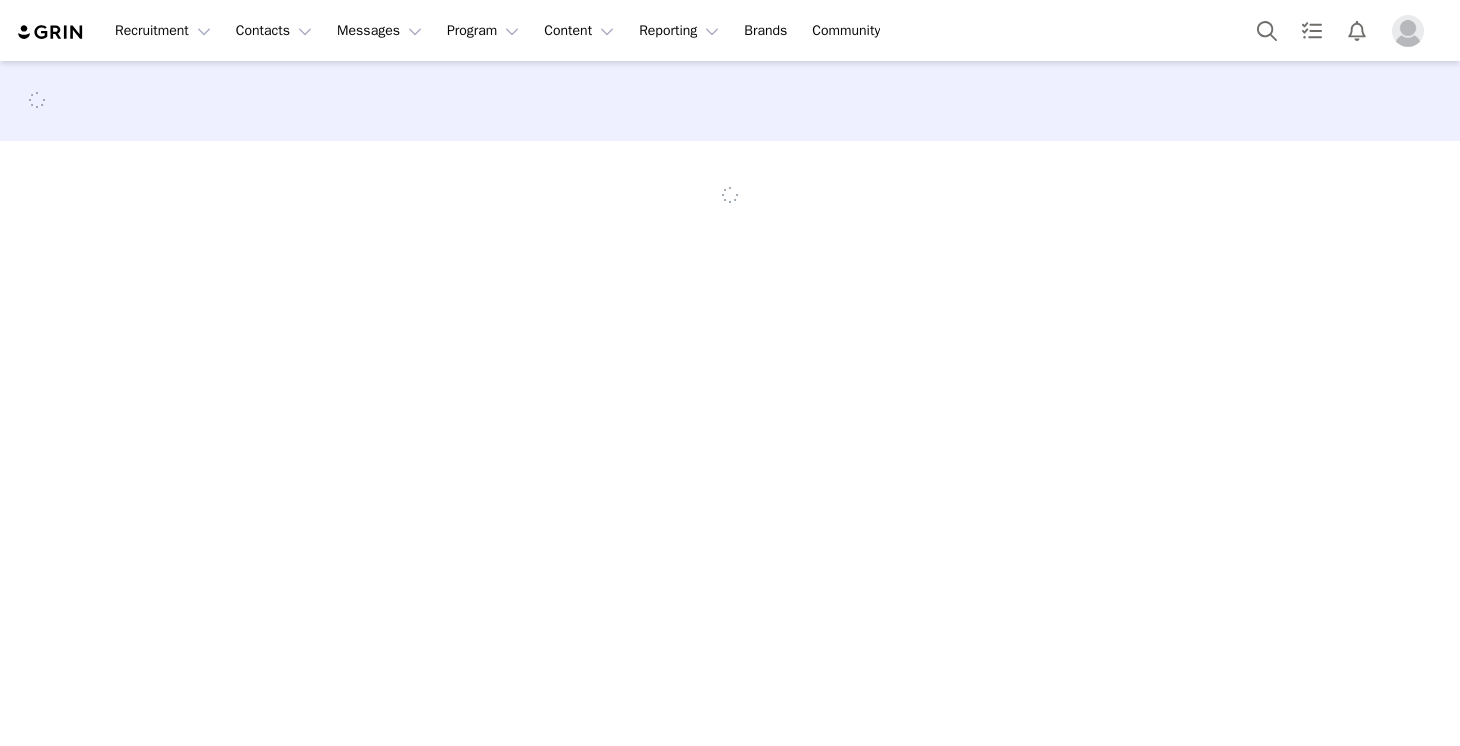 scroll, scrollTop: 0, scrollLeft: 0, axis: both 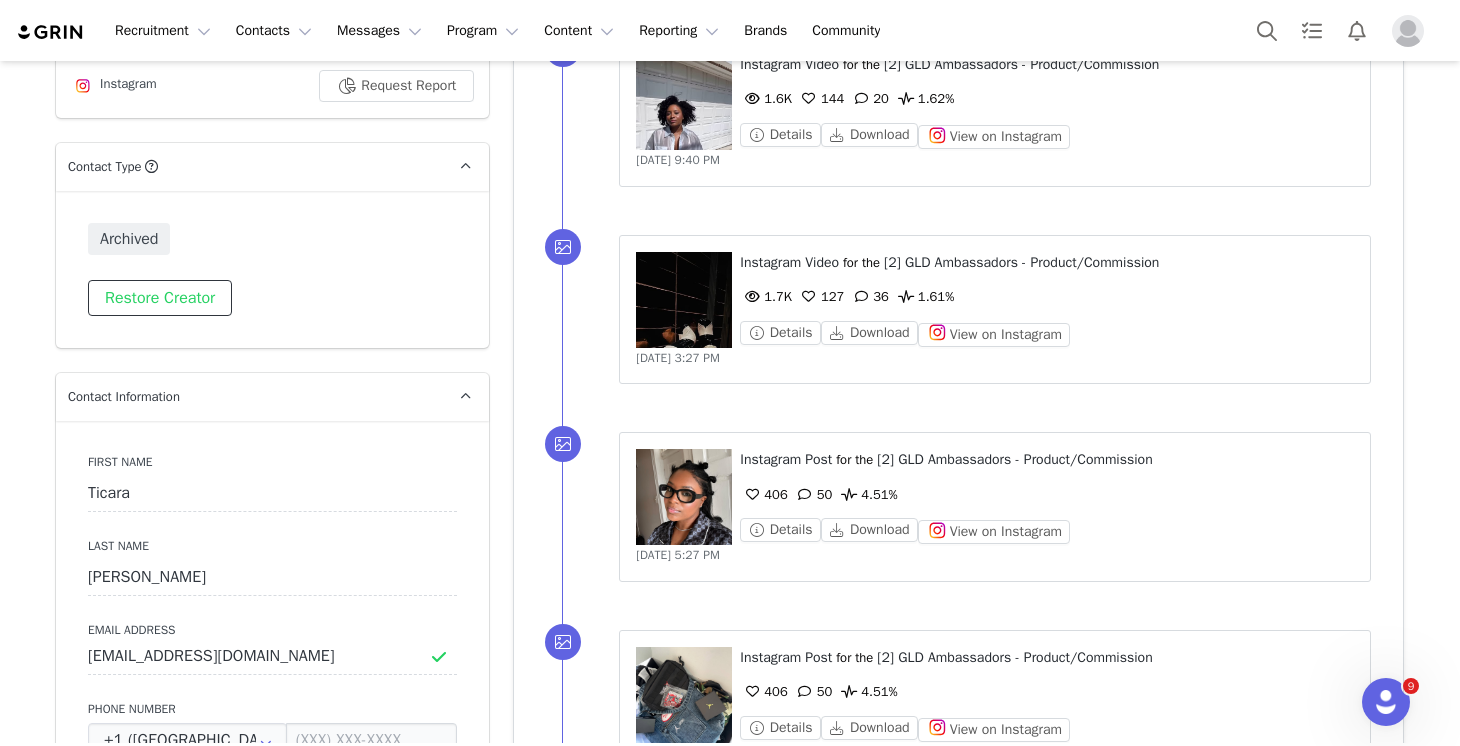click on "Restore Creator" at bounding box center [160, 298] 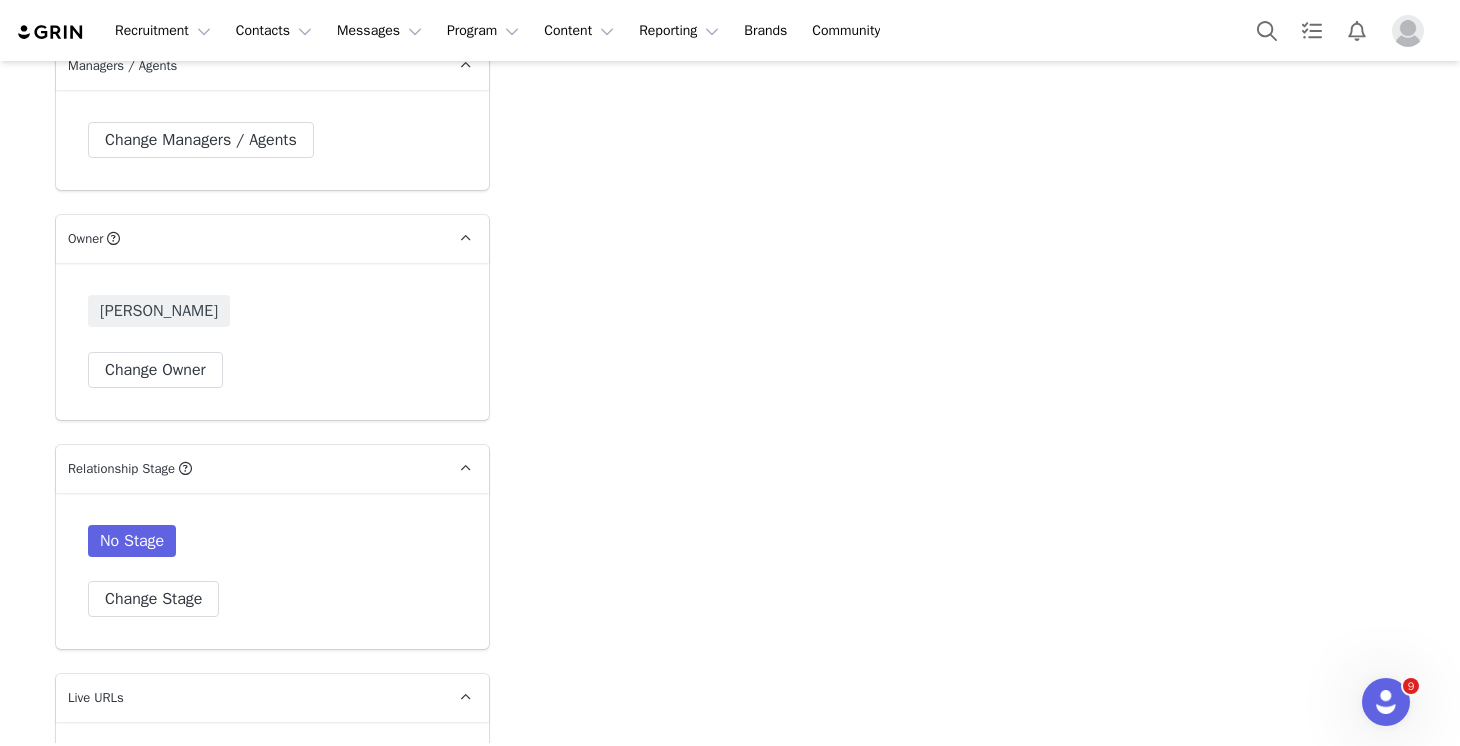scroll, scrollTop: 3449, scrollLeft: 0, axis: vertical 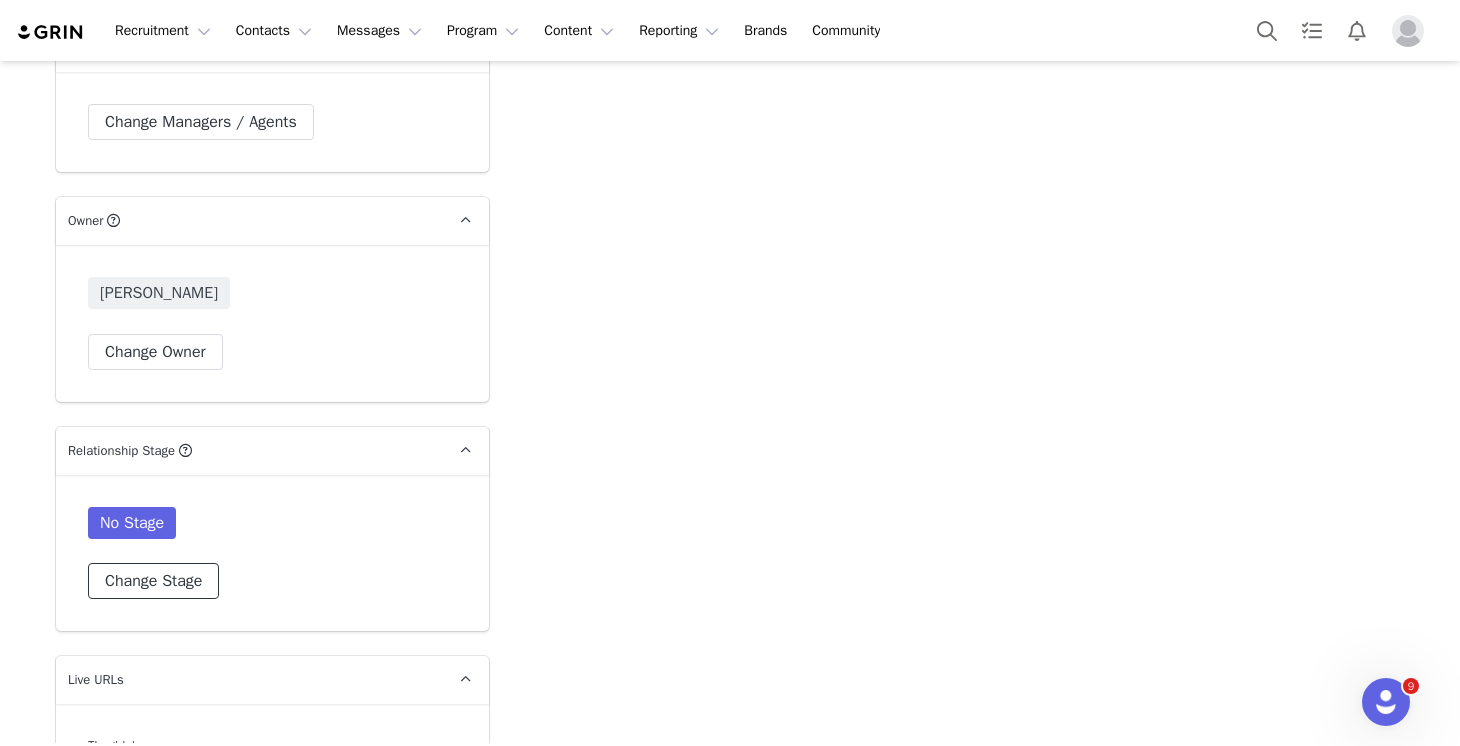 click on "Change Stage" at bounding box center (153, 581) 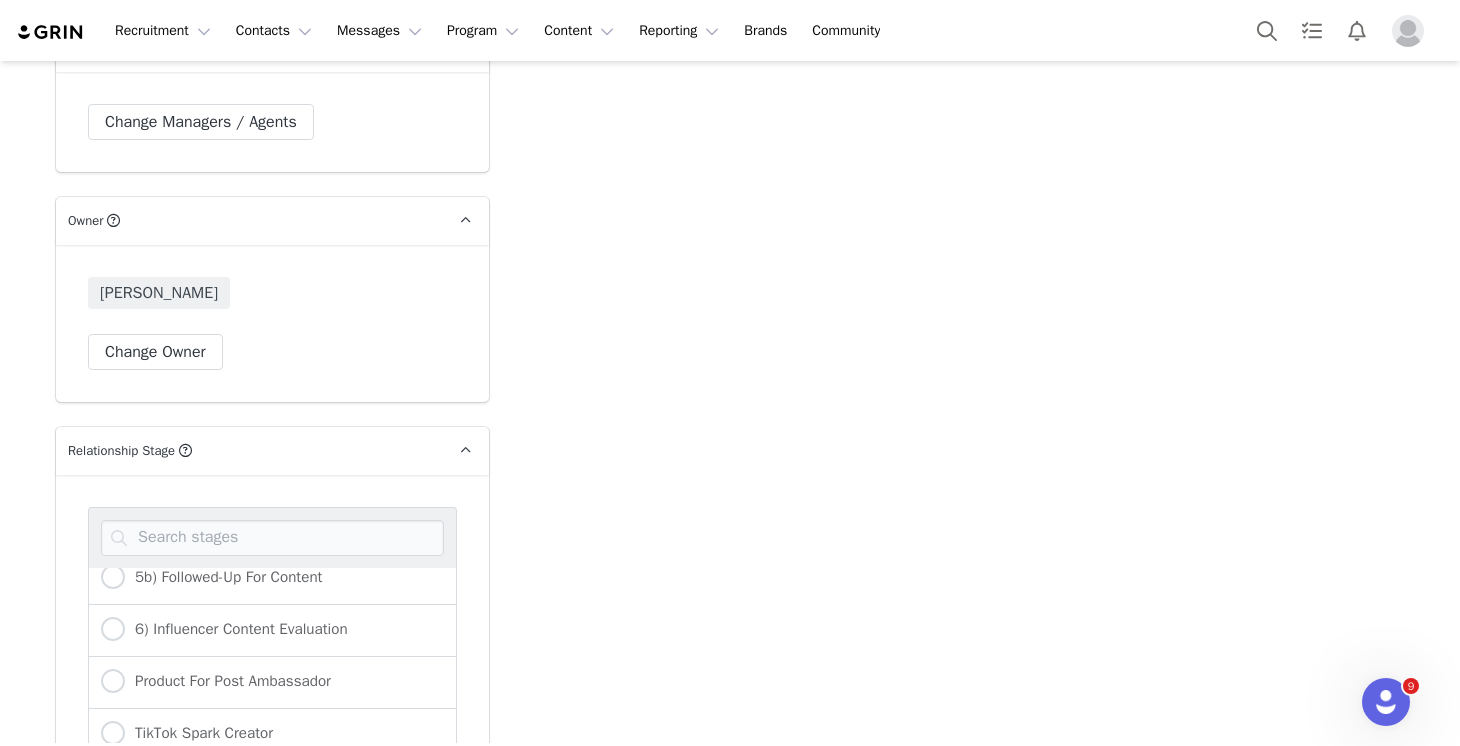 scroll, scrollTop: 313, scrollLeft: 0, axis: vertical 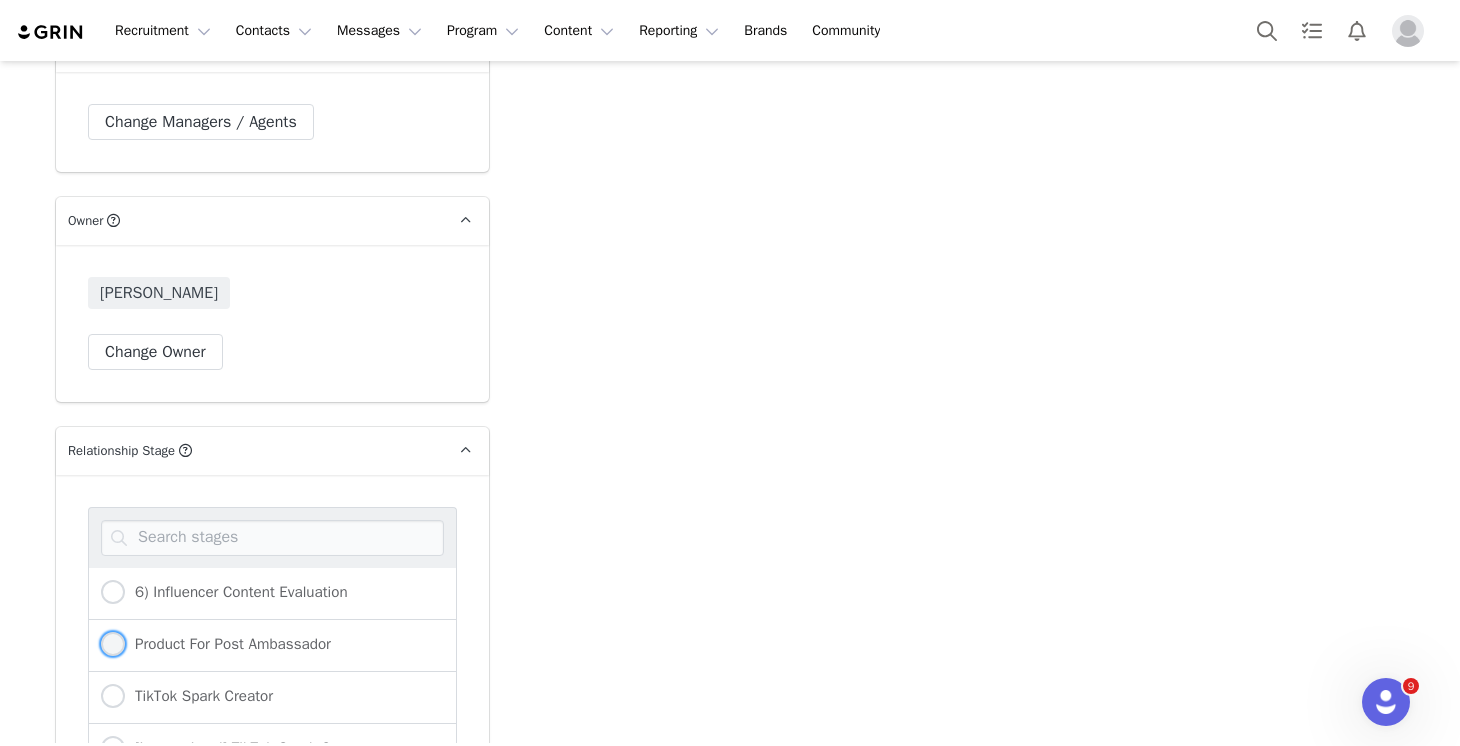 click at bounding box center [113, 644] 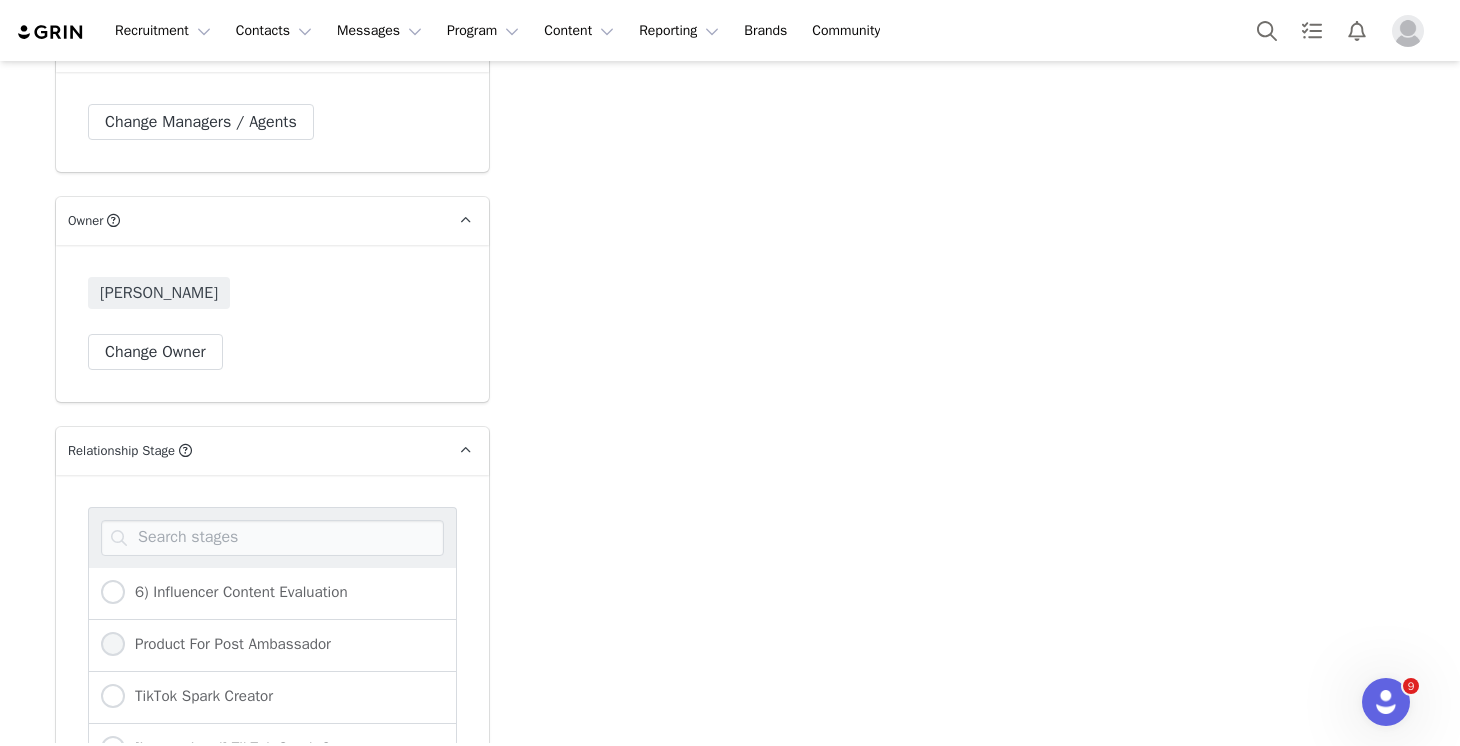 click on "Product For Post Ambassador" at bounding box center (113, 645) 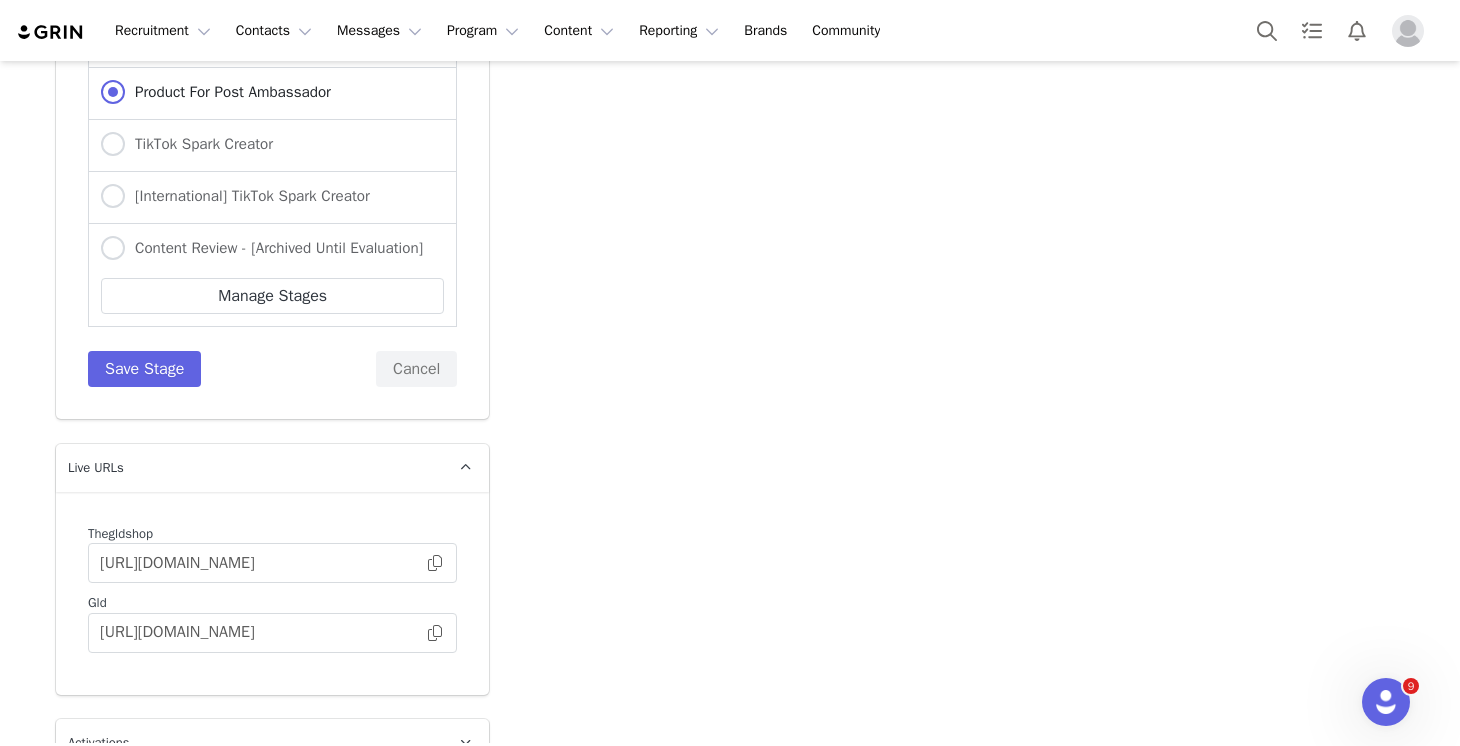 scroll, scrollTop: 4068, scrollLeft: 0, axis: vertical 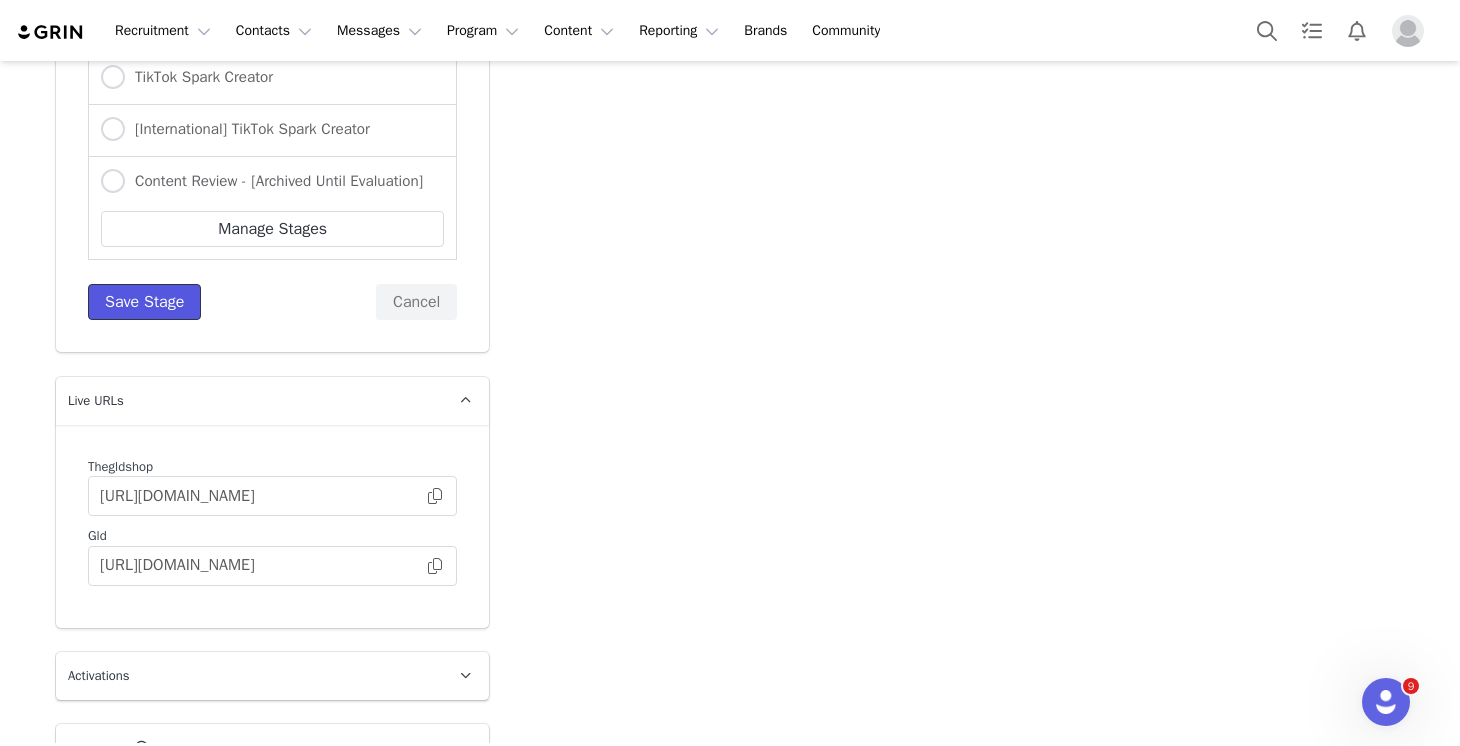 click on "Save Stage" at bounding box center (144, 302) 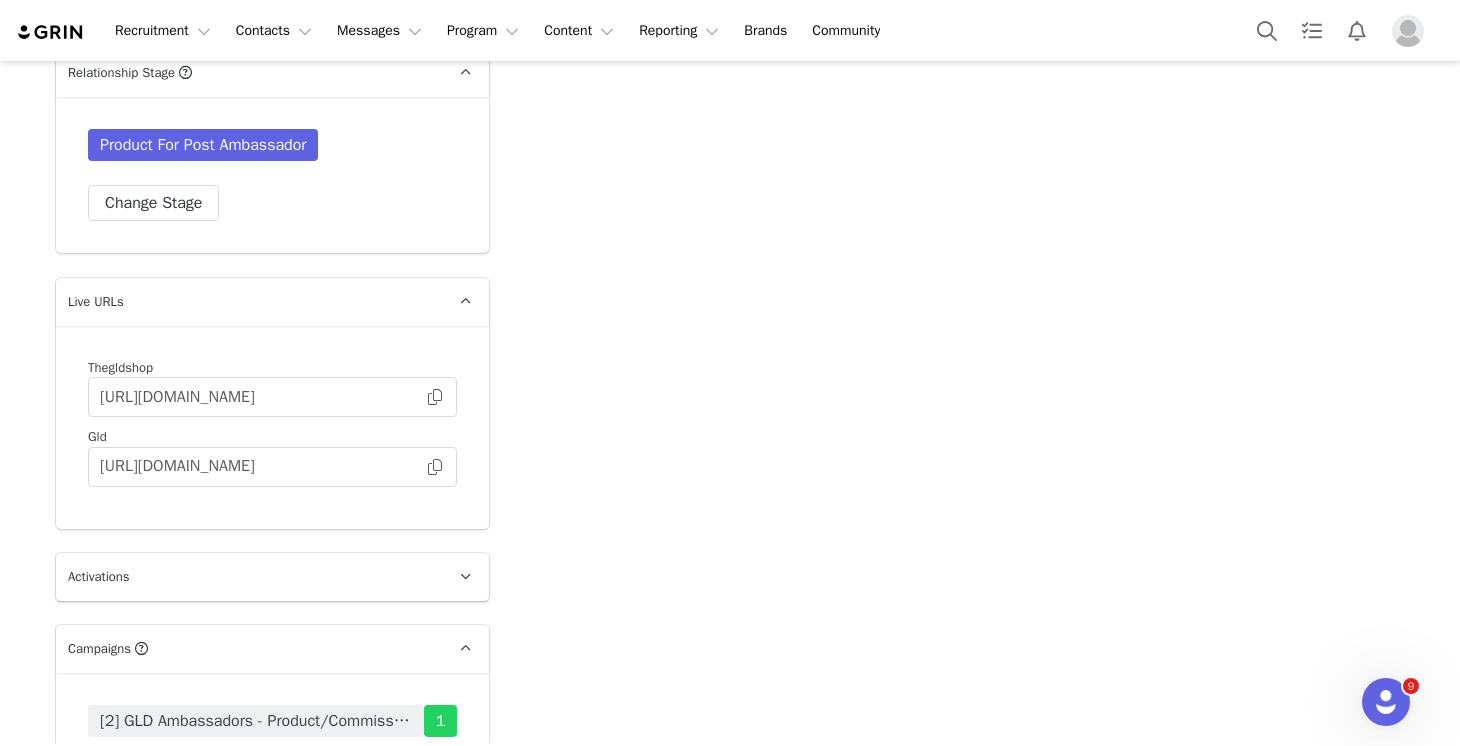 scroll, scrollTop: 3815, scrollLeft: 0, axis: vertical 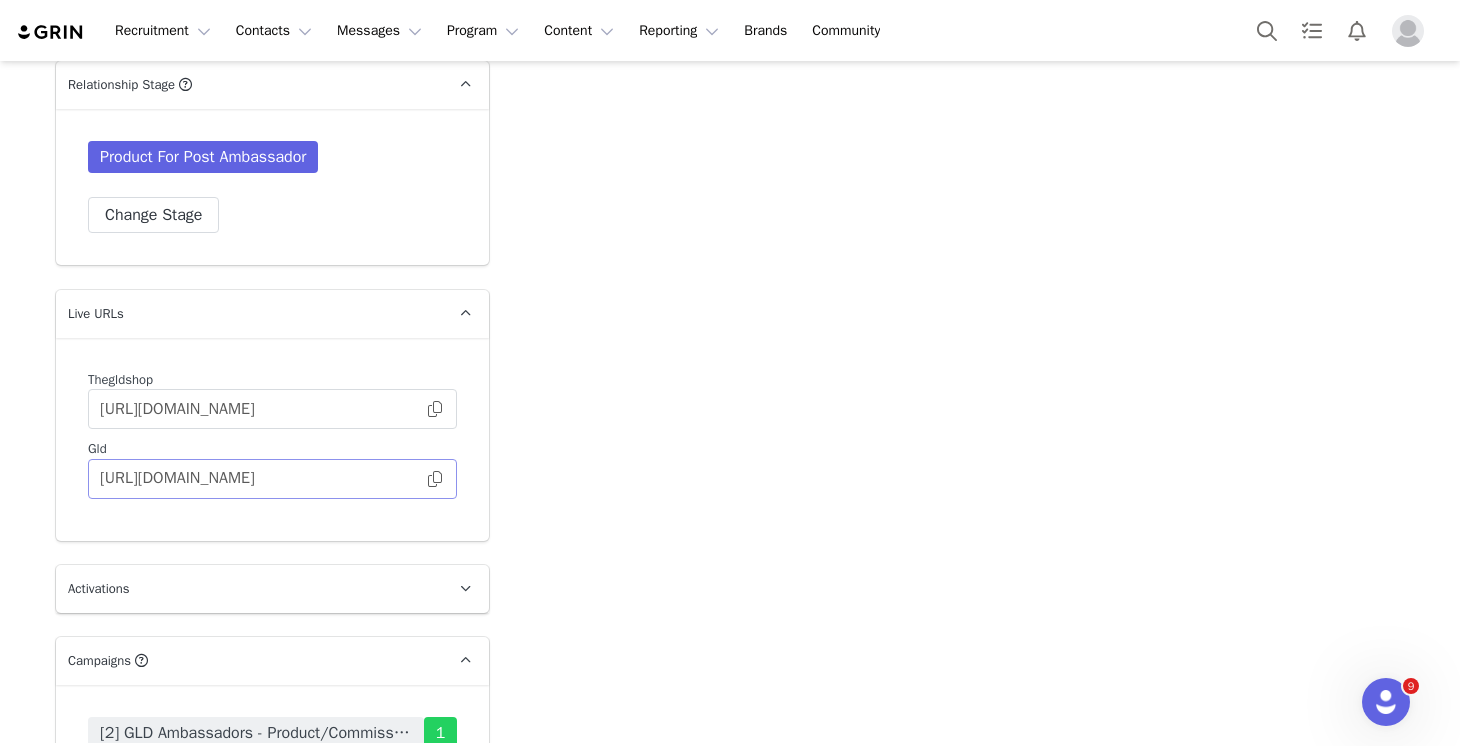 click at bounding box center [435, 479] 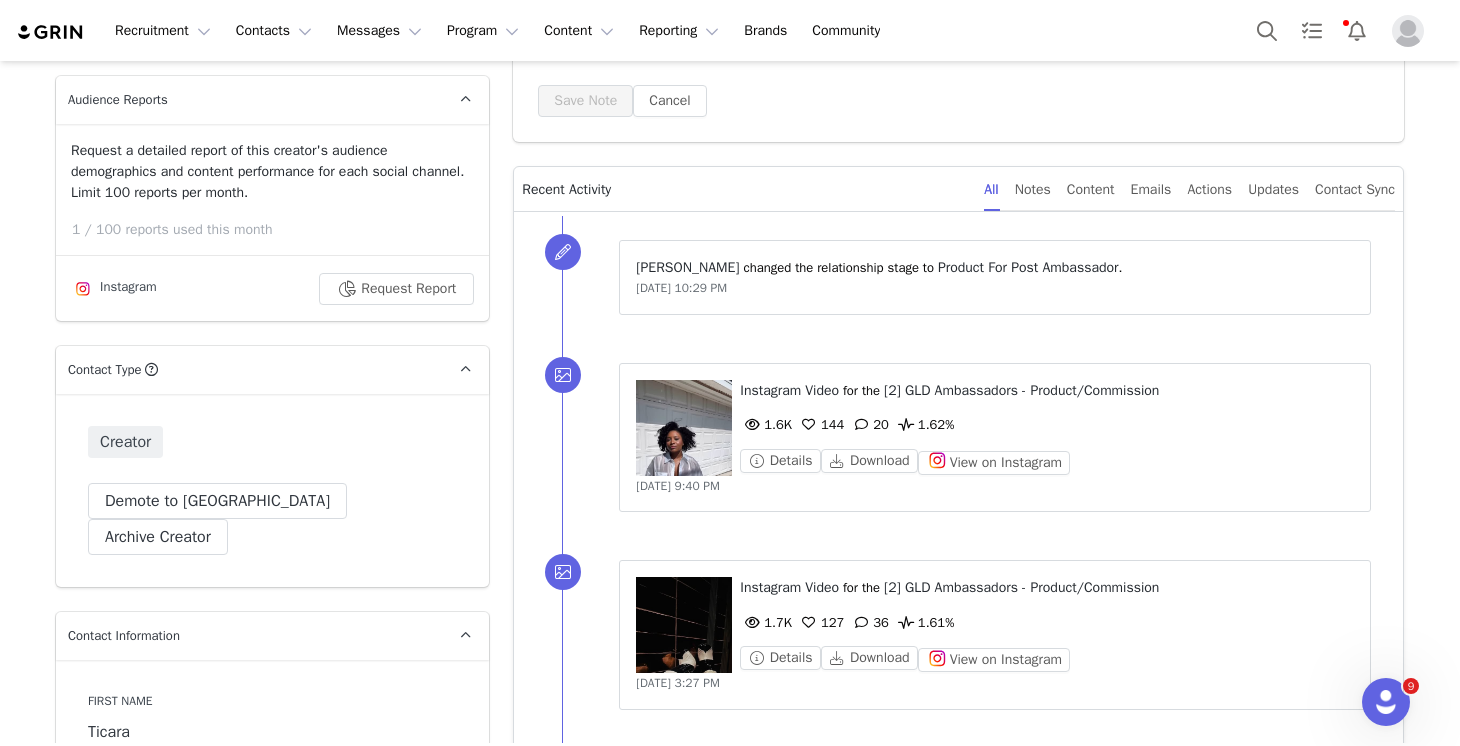 scroll, scrollTop: 271, scrollLeft: 0, axis: vertical 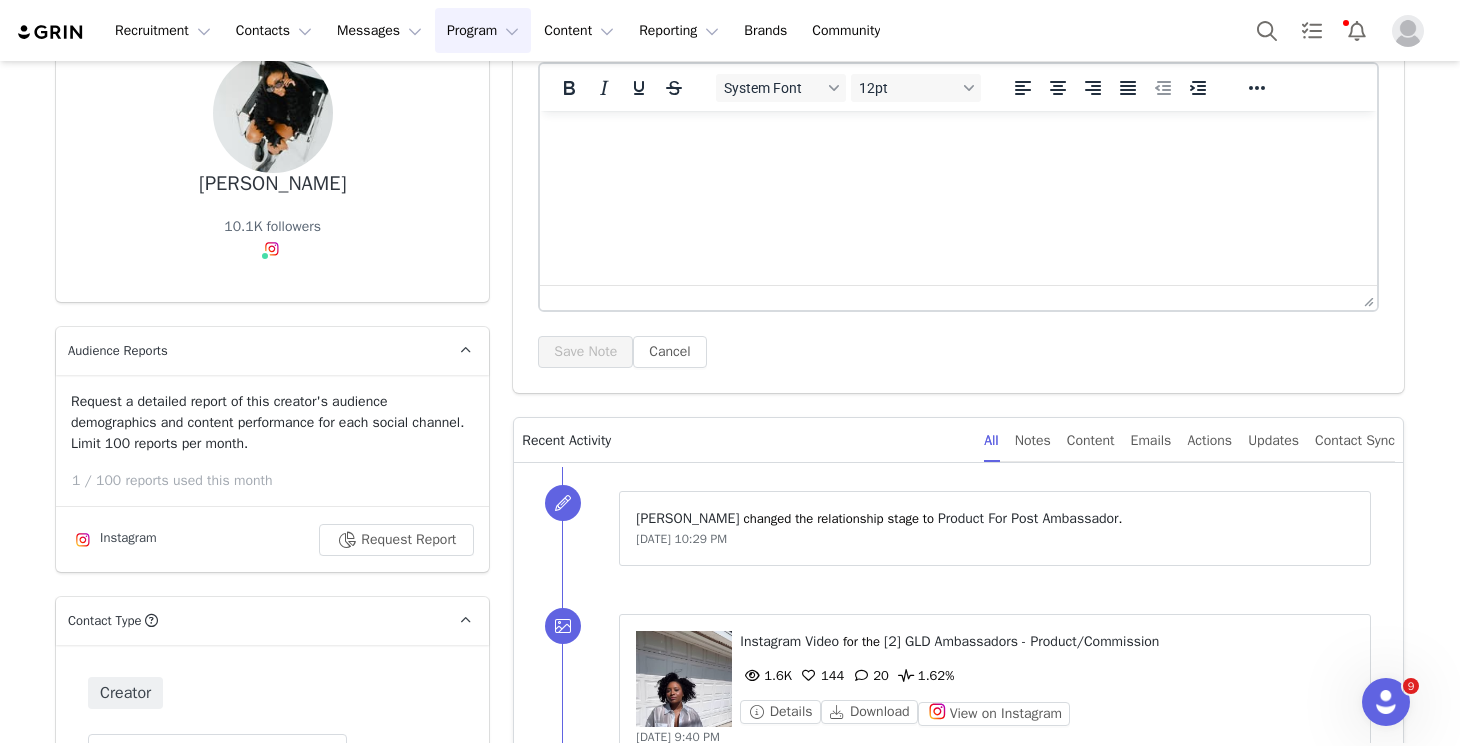 click on "Program Program" at bounding box center [483, 30] 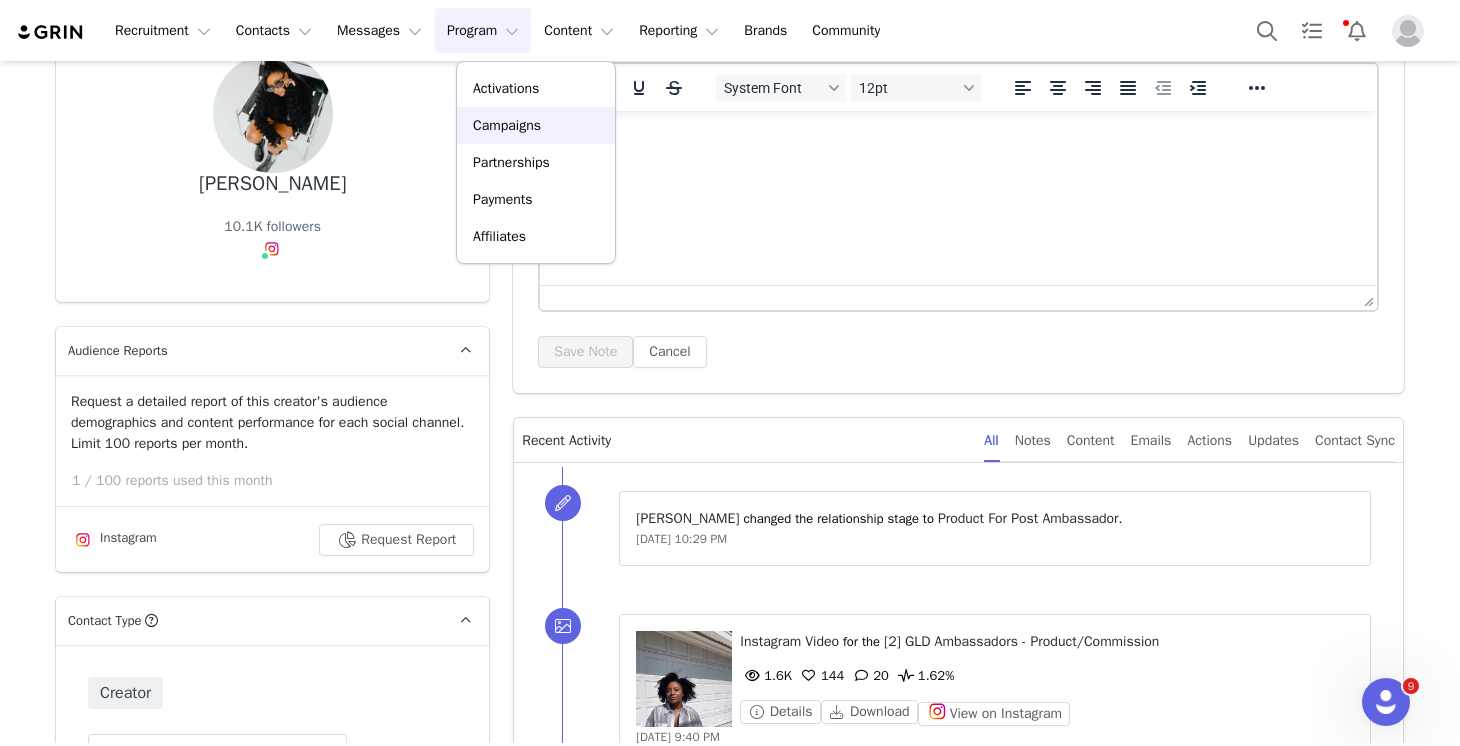 click on "Campaigns" at bounding box center [507, 125] 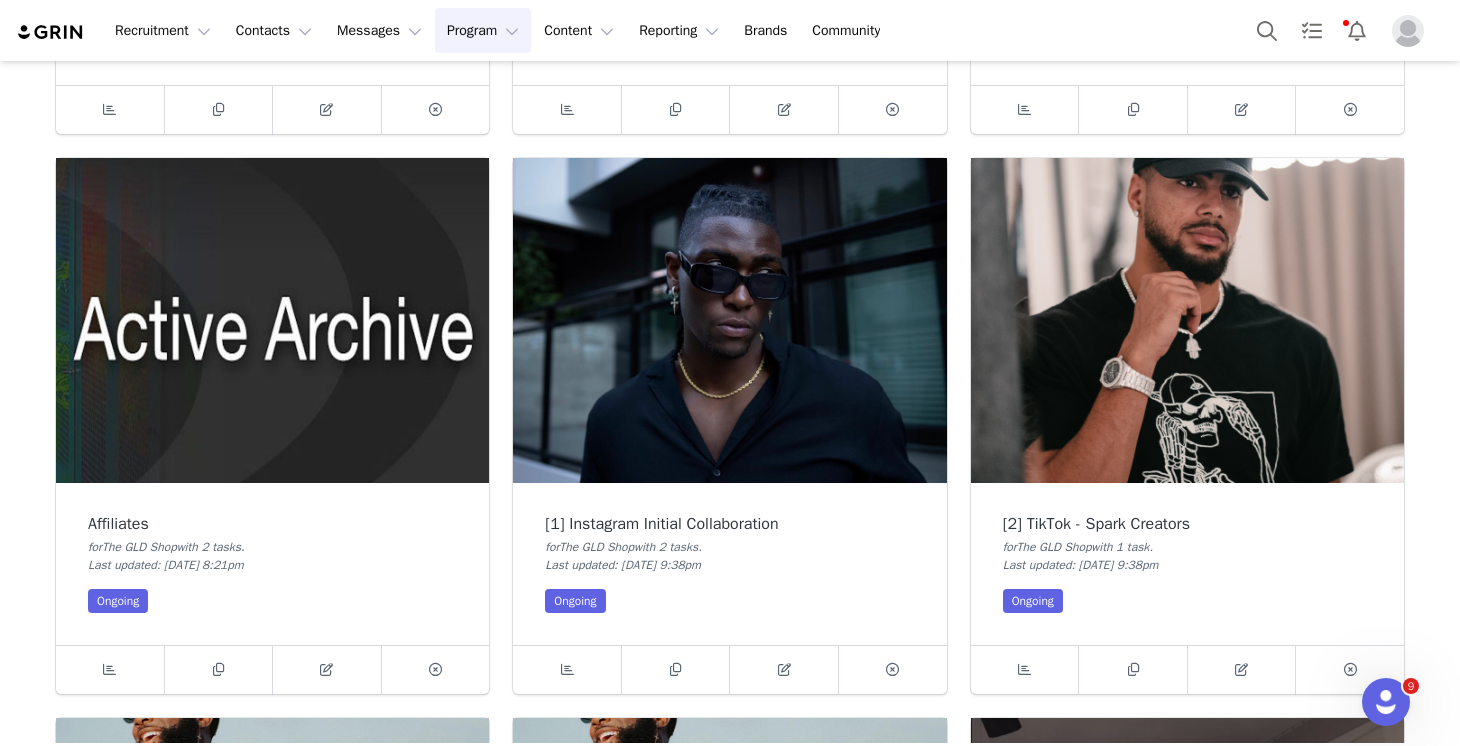 scroll, scrollTop: 577, scrollLeft: 0, axis: vertical 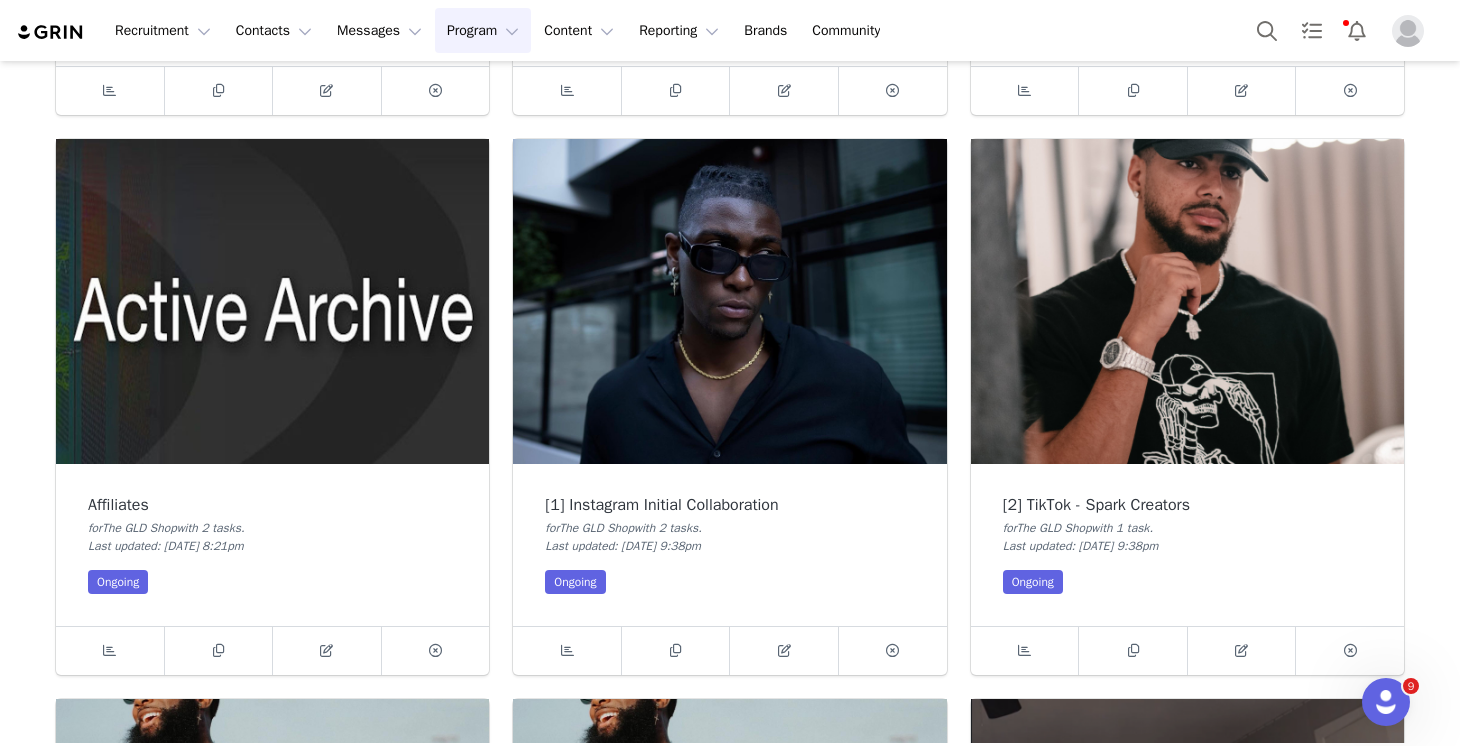 click at bounding box center (1187, 301) 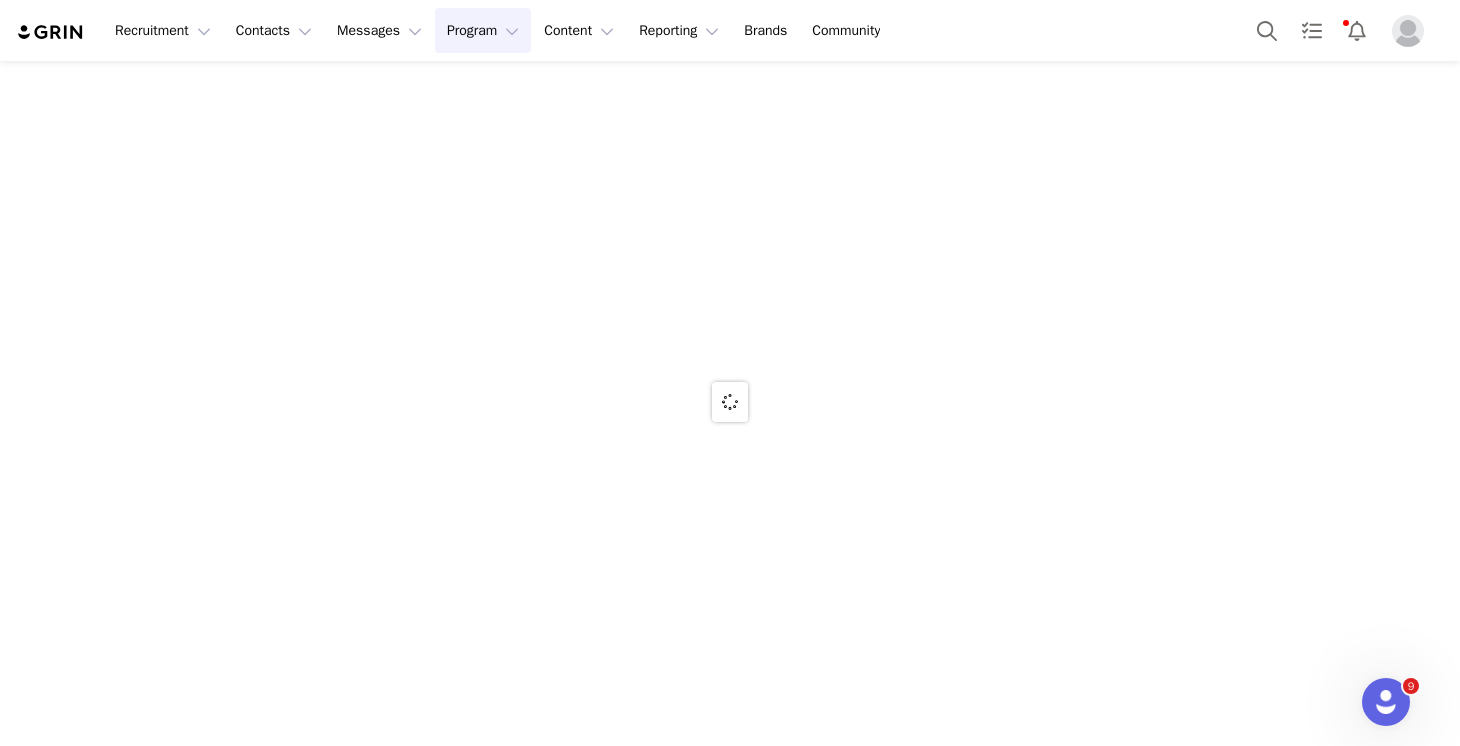 scroll, scrollTop: 0, scrollLeft: 0, axis: both 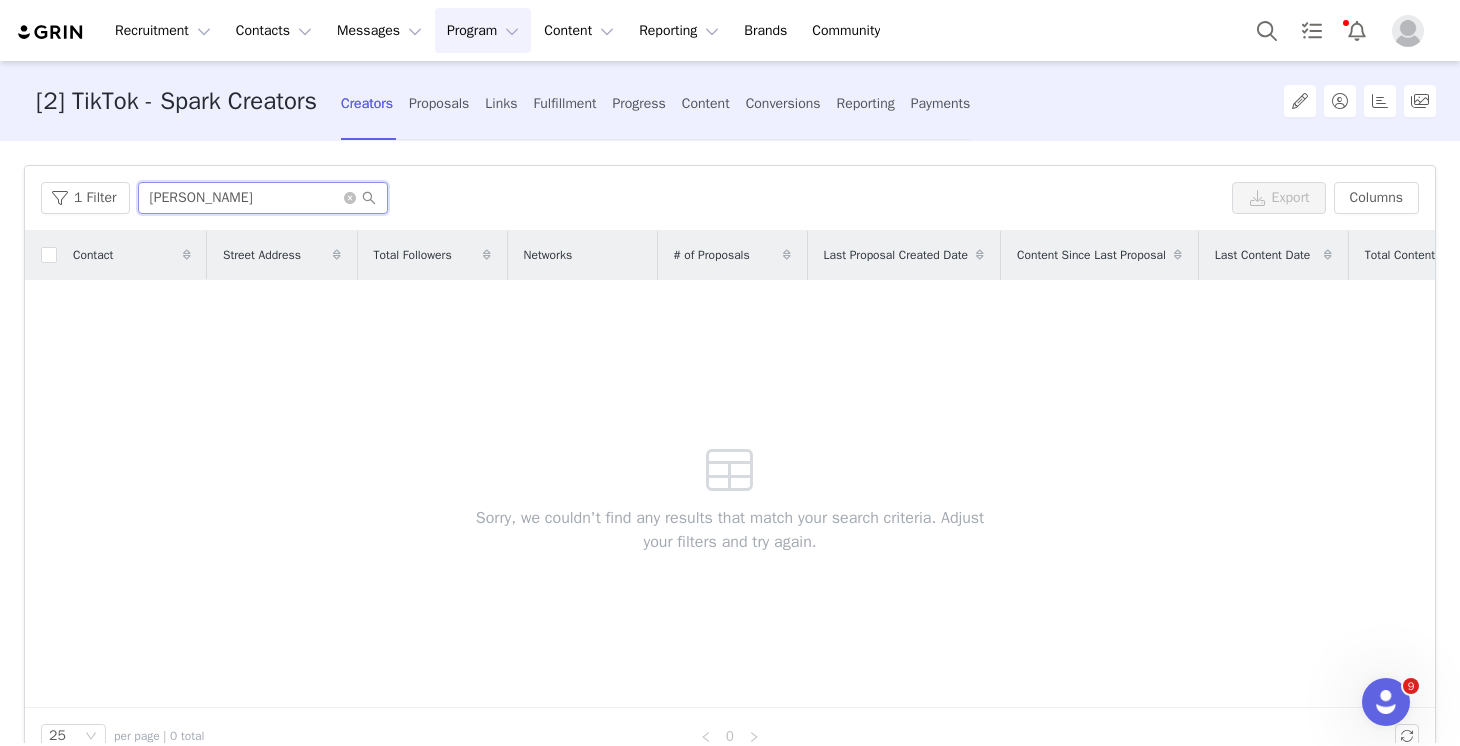 click on "[PERSON_NAME]" at bounding box center (263, 198) 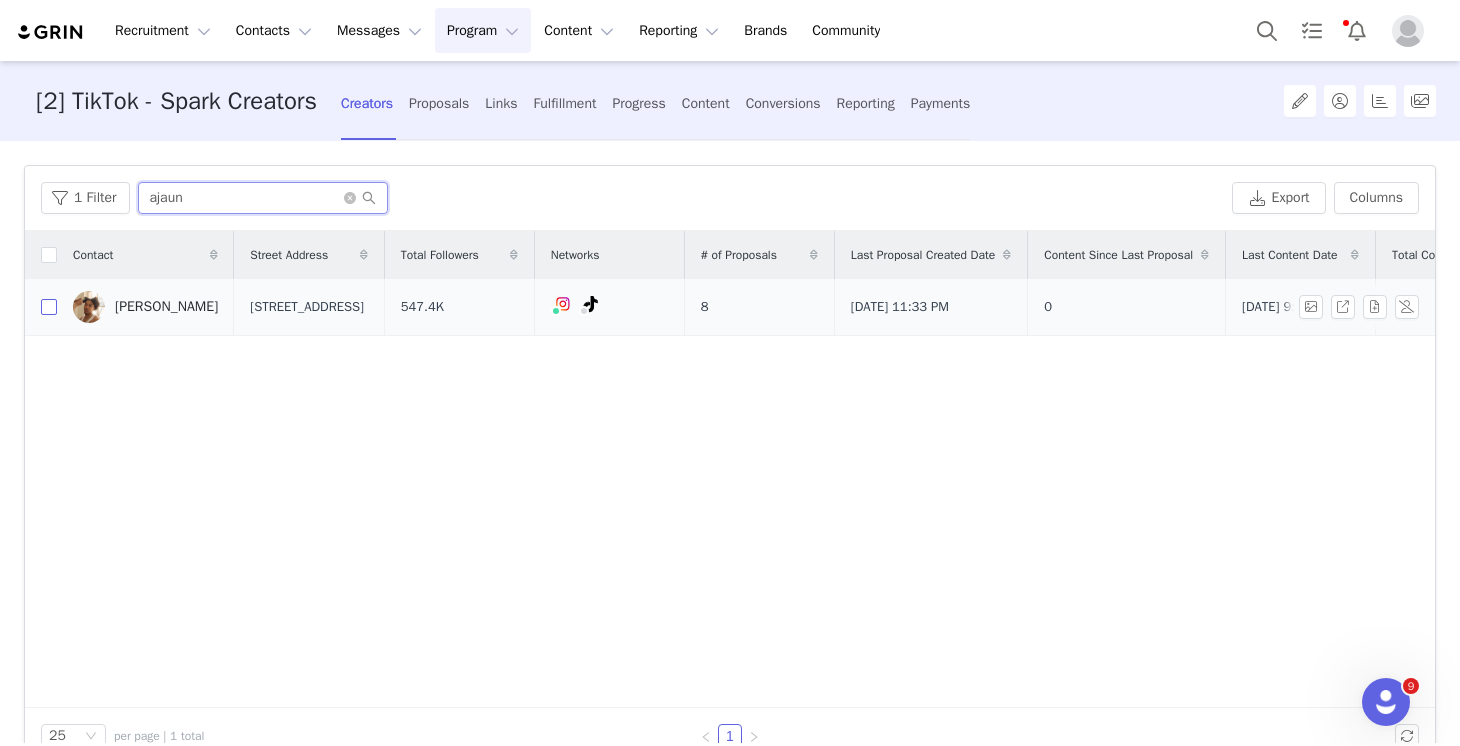 type on "ajaun" 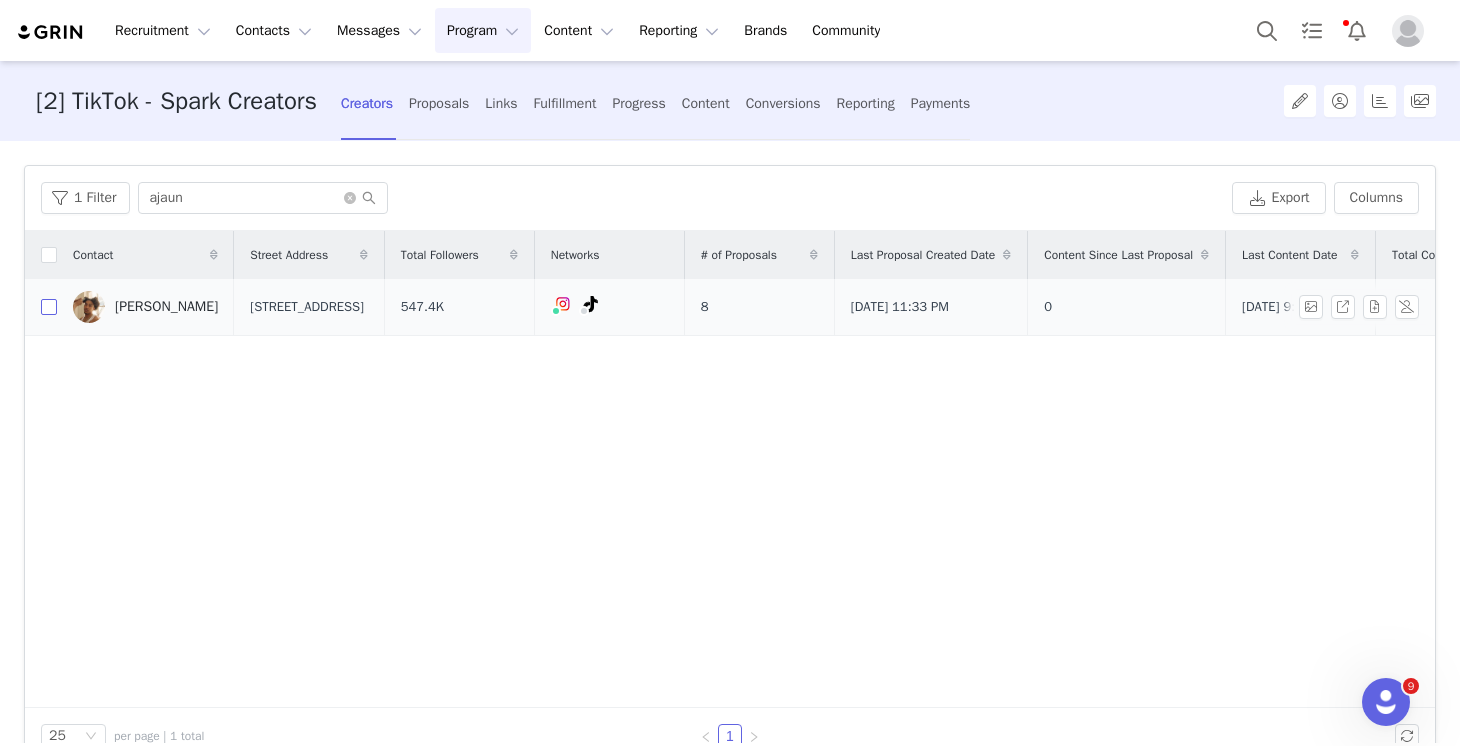 click at bounding box center (49, 307) 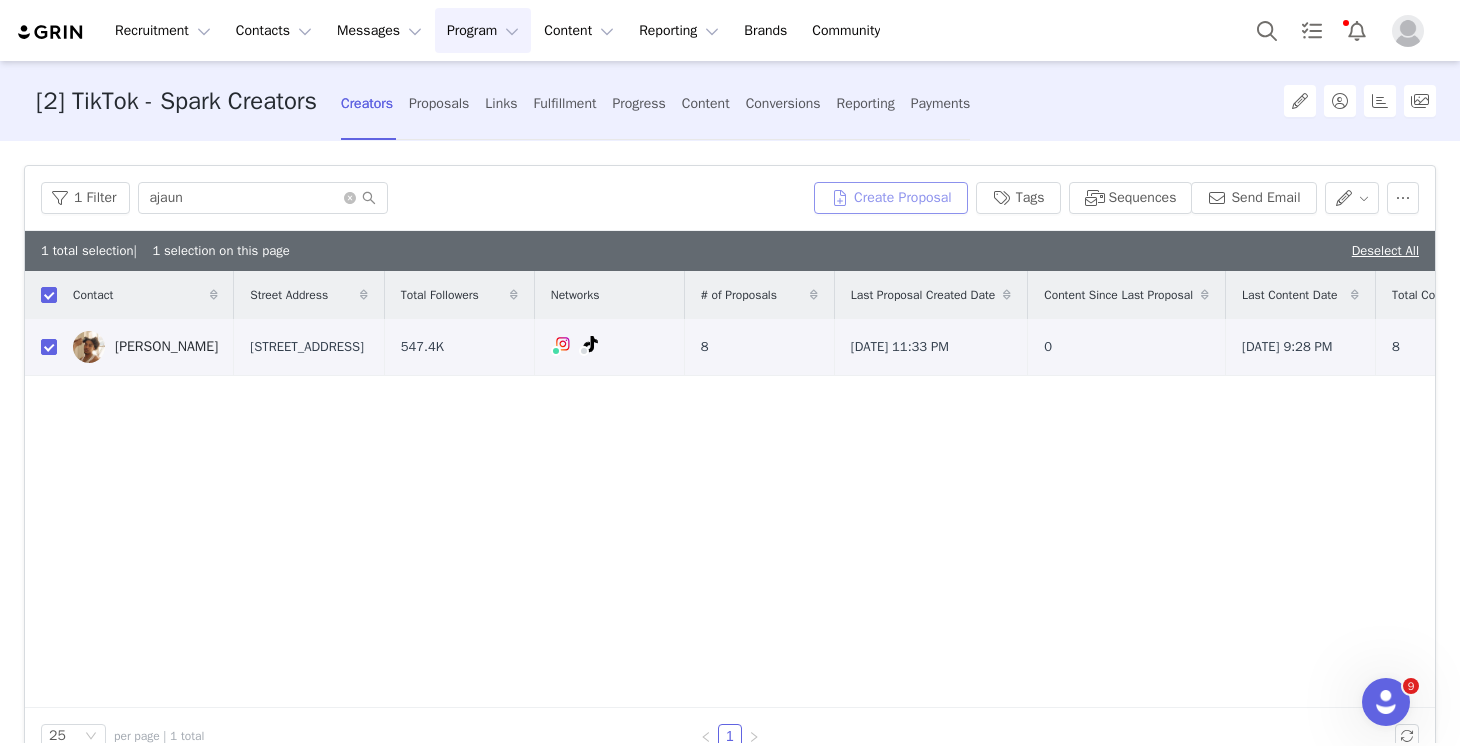 click on "Create Proposal" at bounding box center (891, 198) 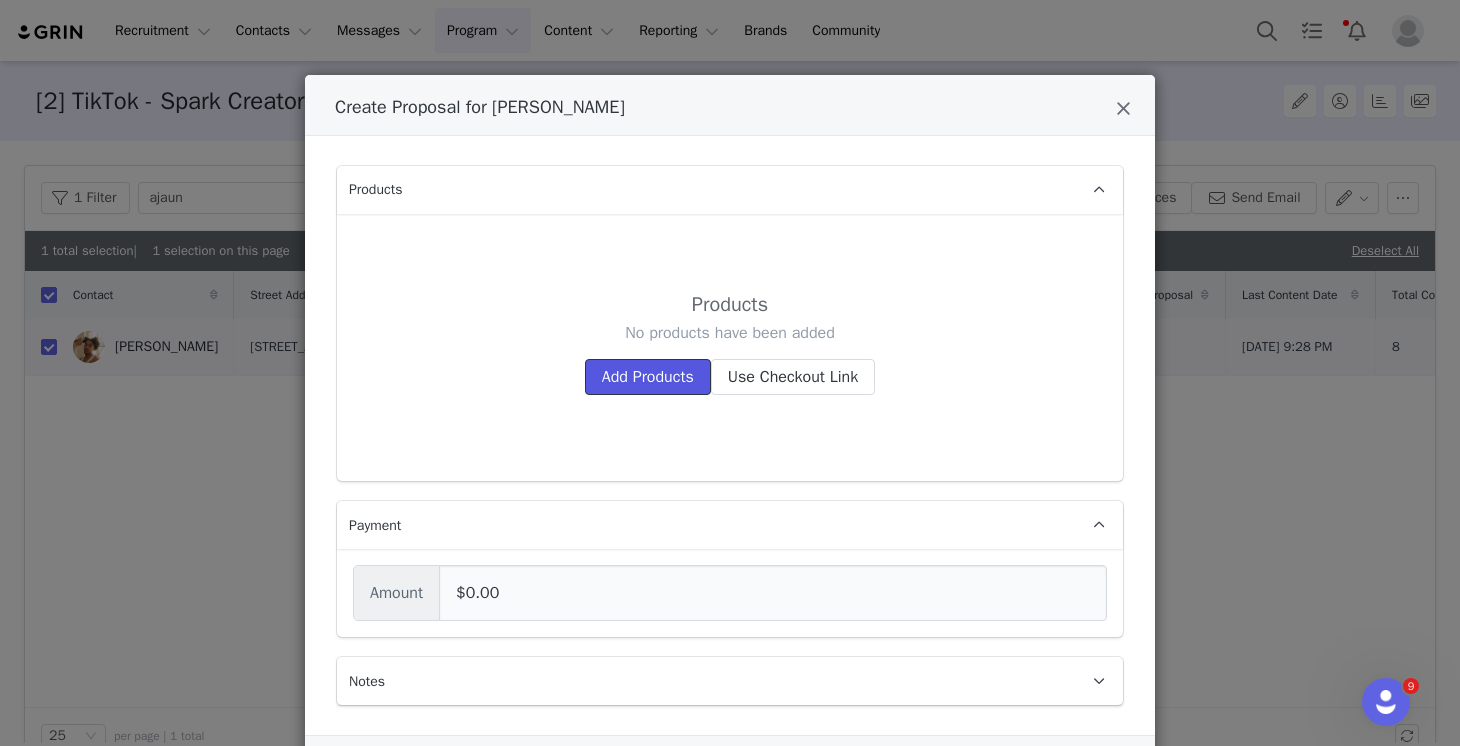 click on "Add Products" at bounding box center (648, 377) 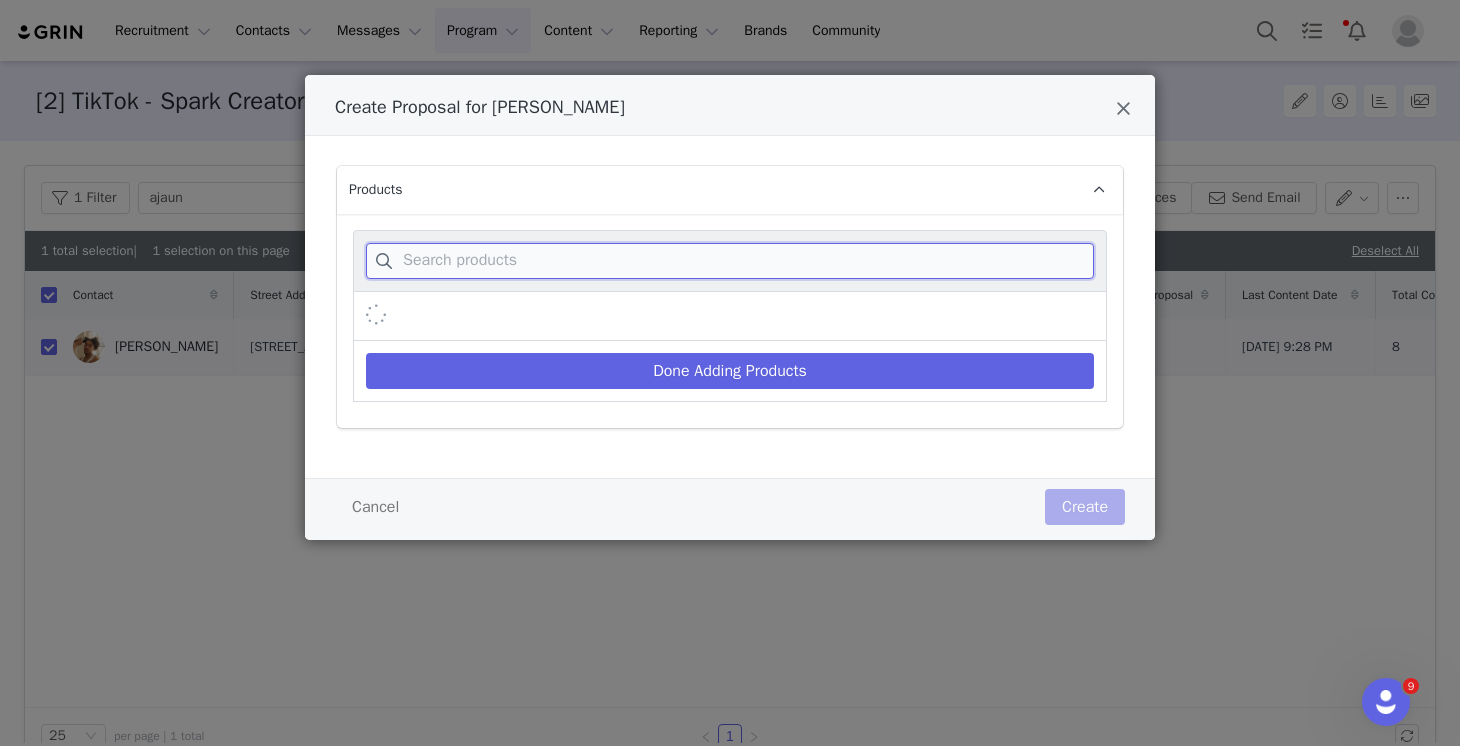 click at bounding box center (730, 261) 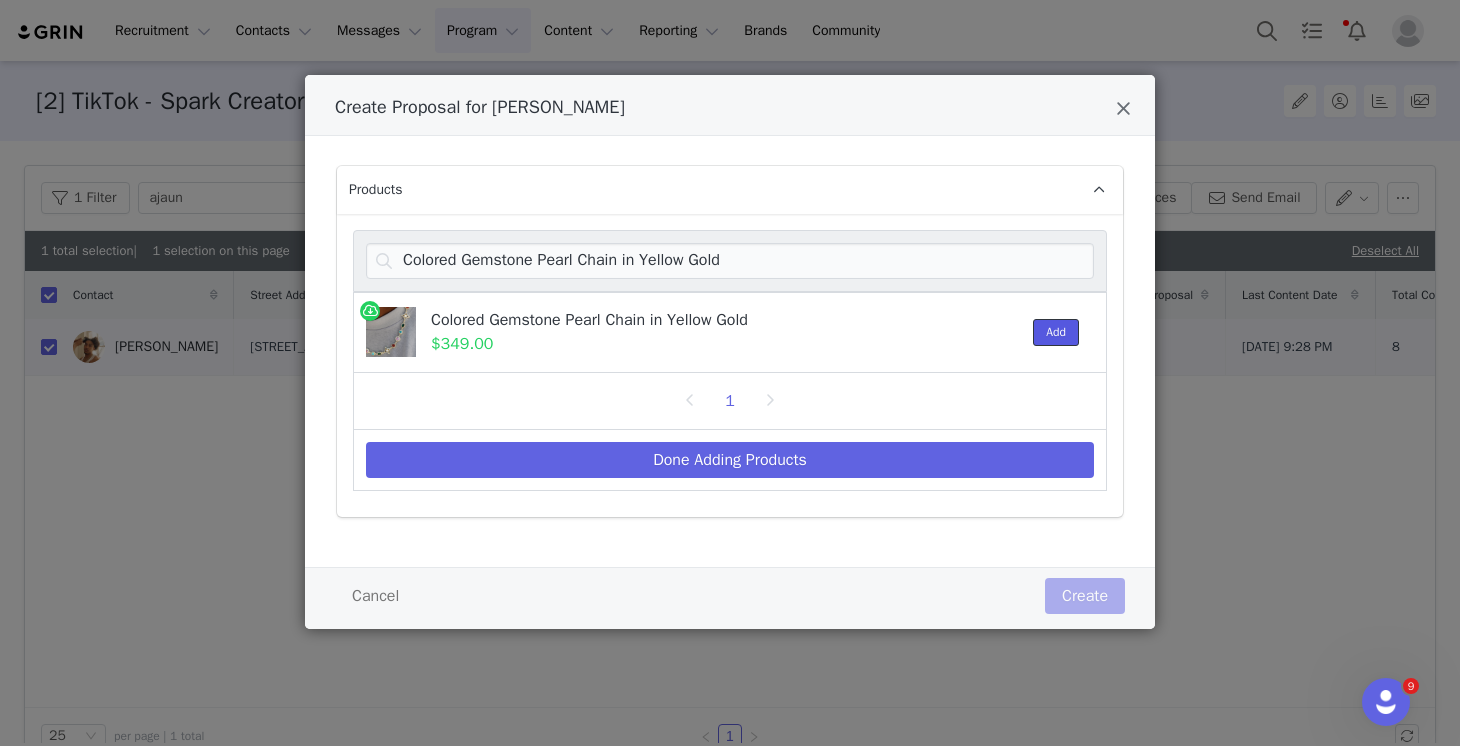 click on "Add" at bounding box center [1056, 332] 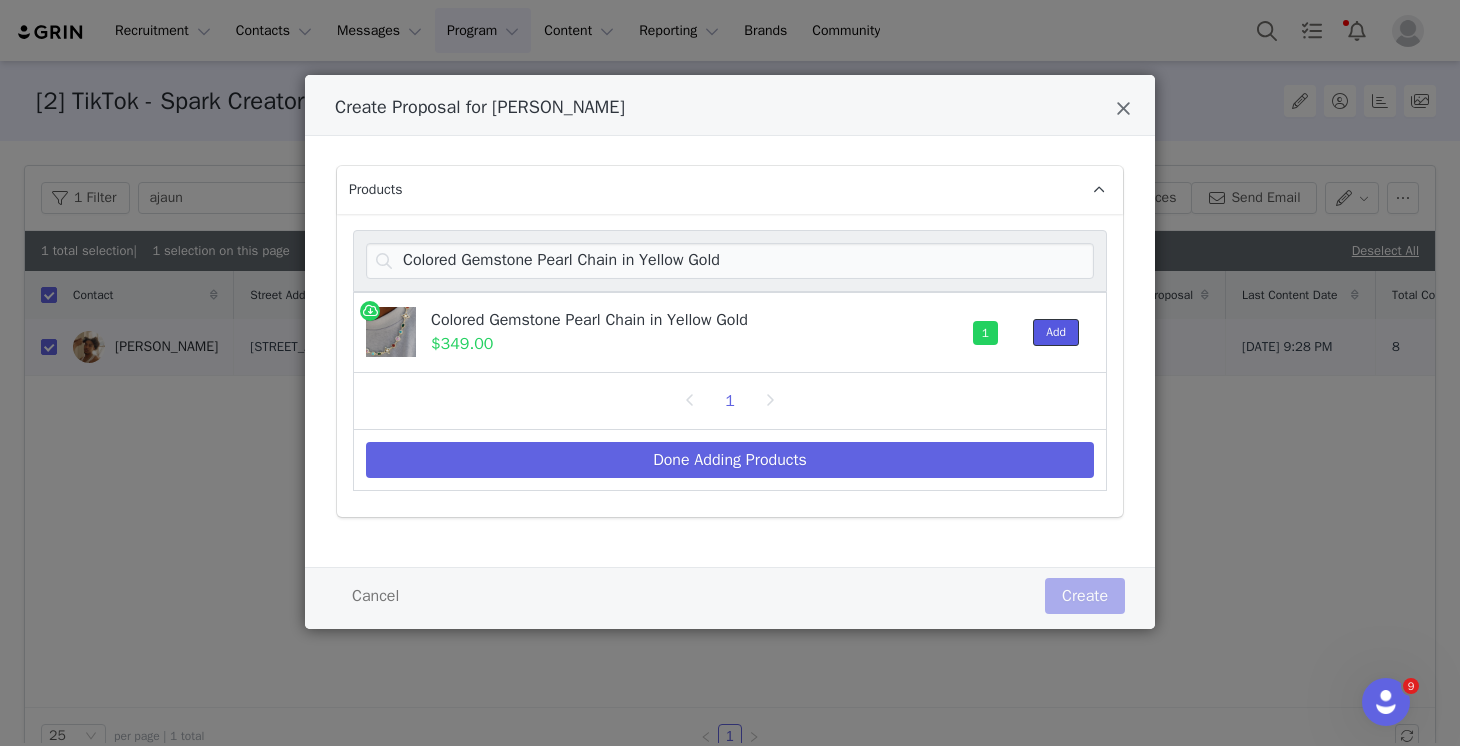 click on "Add" at bounding box center (1056, 332) 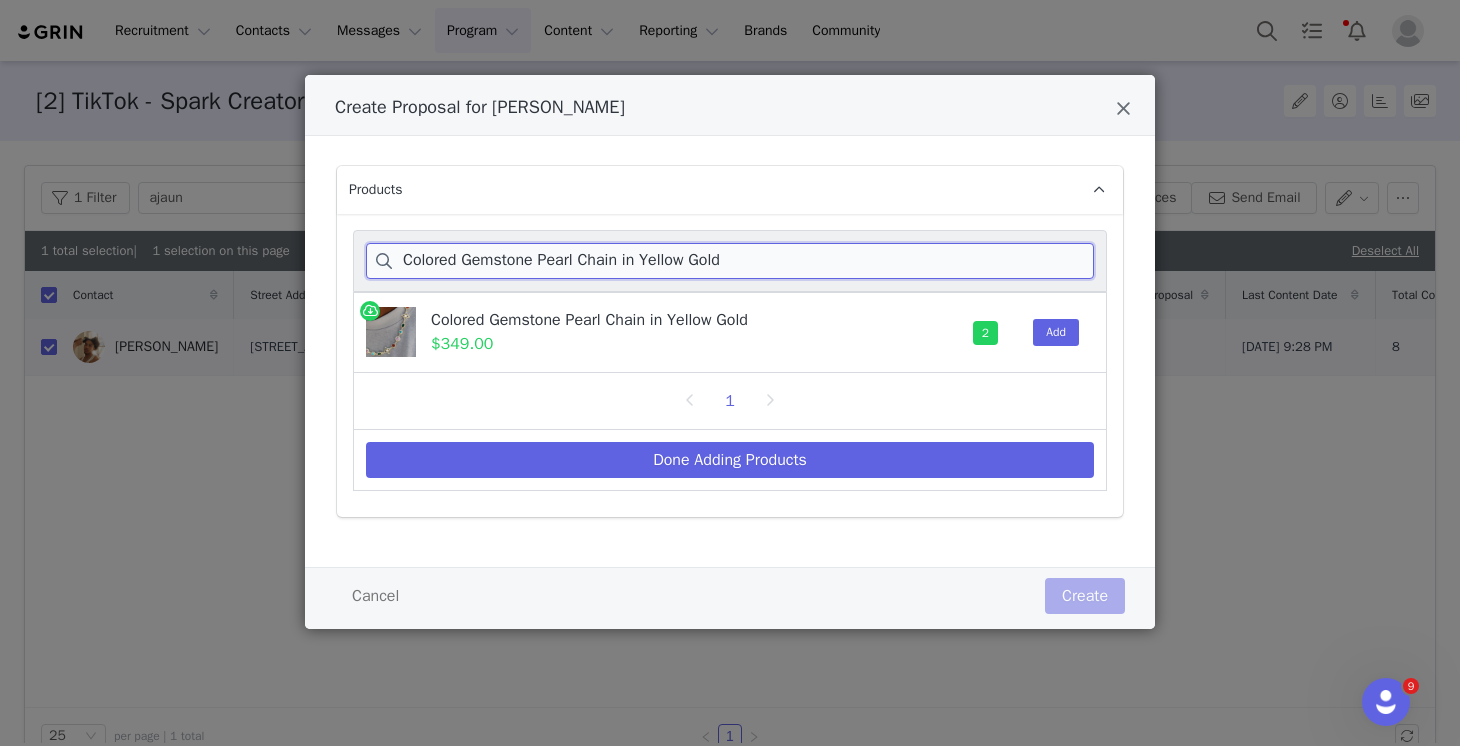 click on "Colored Gemstone Pearl Chain in Yellow Gold" at bounding box center [730, 261] 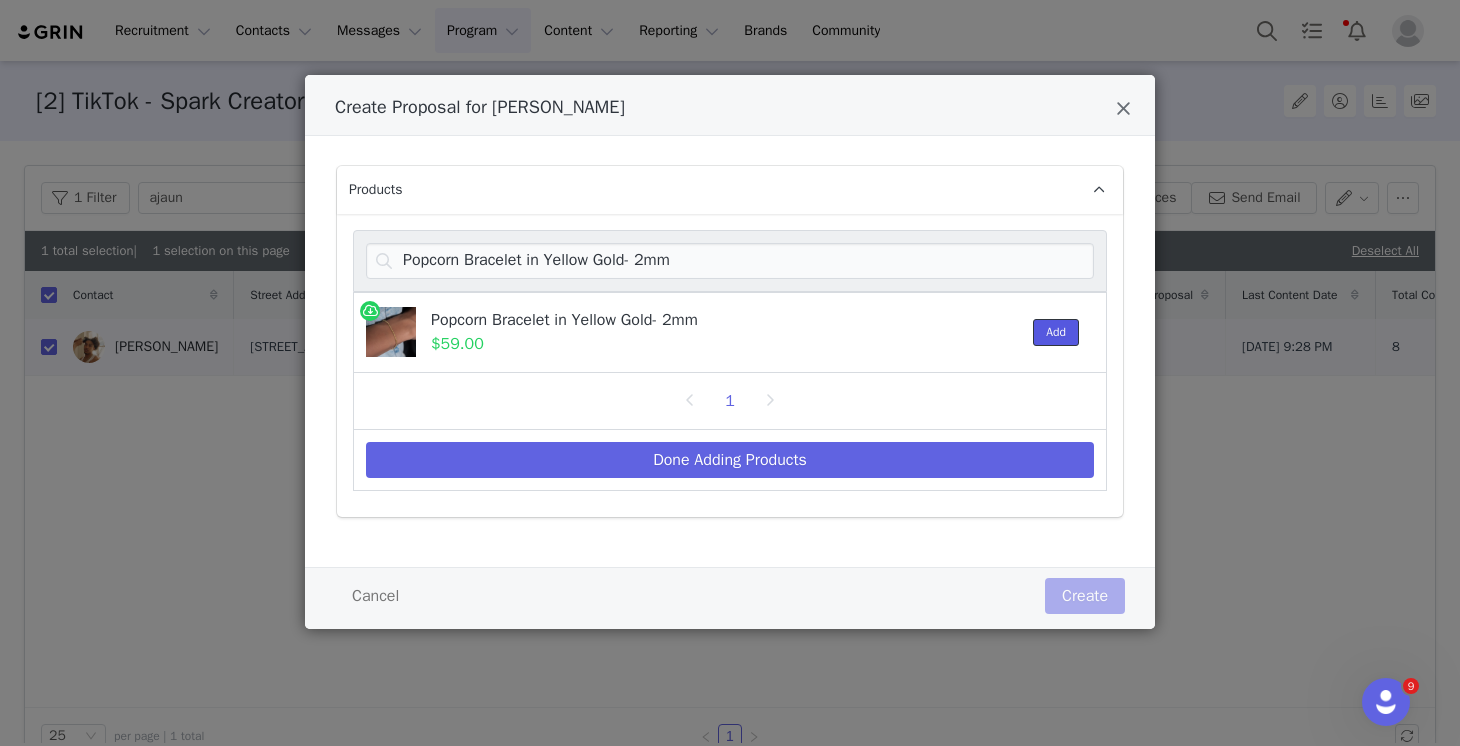 click on "Add" at bounding box center (1056, 332) 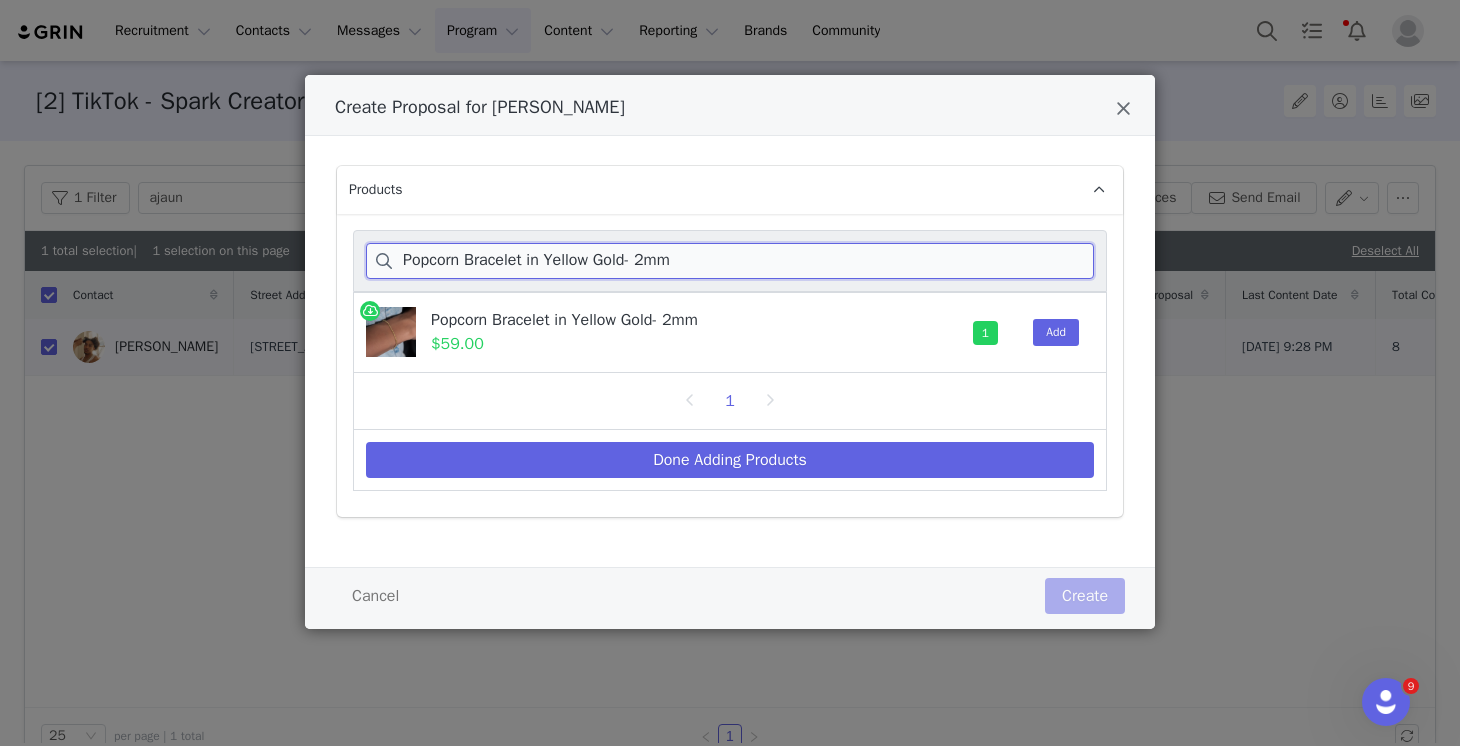 click on "Popcorn Bracelet in Yellow Gold- 2mm" at bounding box center [730, 261] 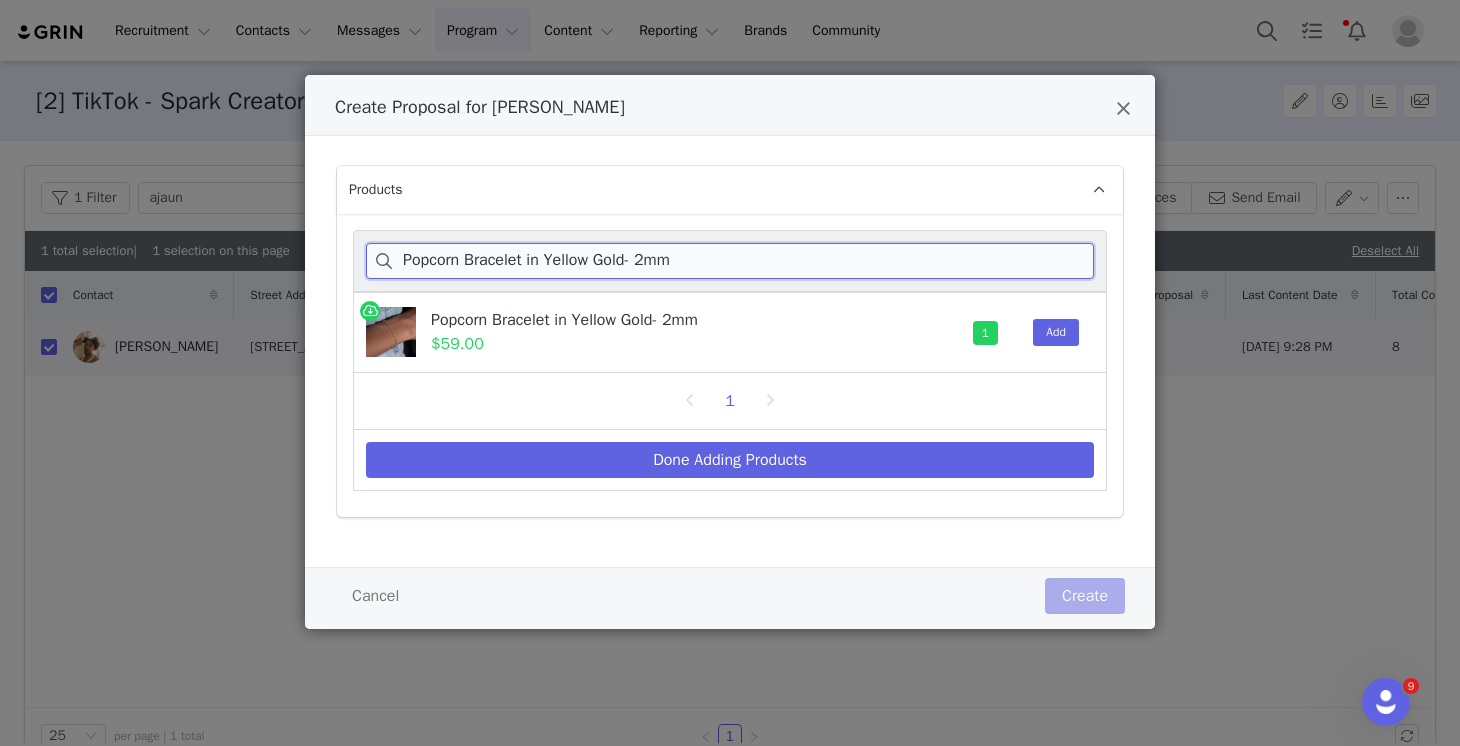 click on "Products Popcorn Bracelet in Yellow Gold- 2mm Popcorn Bracelet in Yellow Gold- 2mm $59.00  1  Add 1 Done Adding Products" at bounding box center [730, 351] 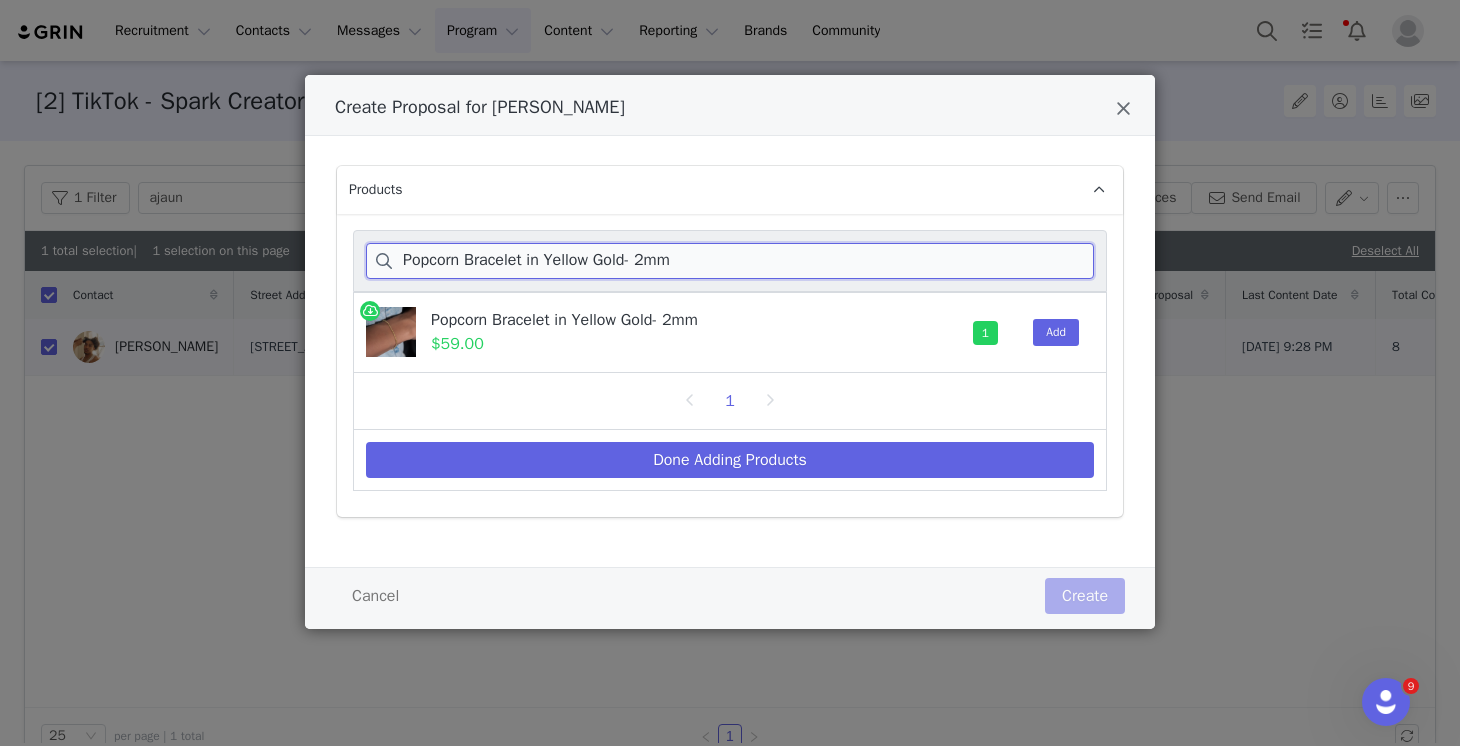 click on "Popcorn Bracelet in Yellow Gold- 2mm" at bounding box center [730, 261] 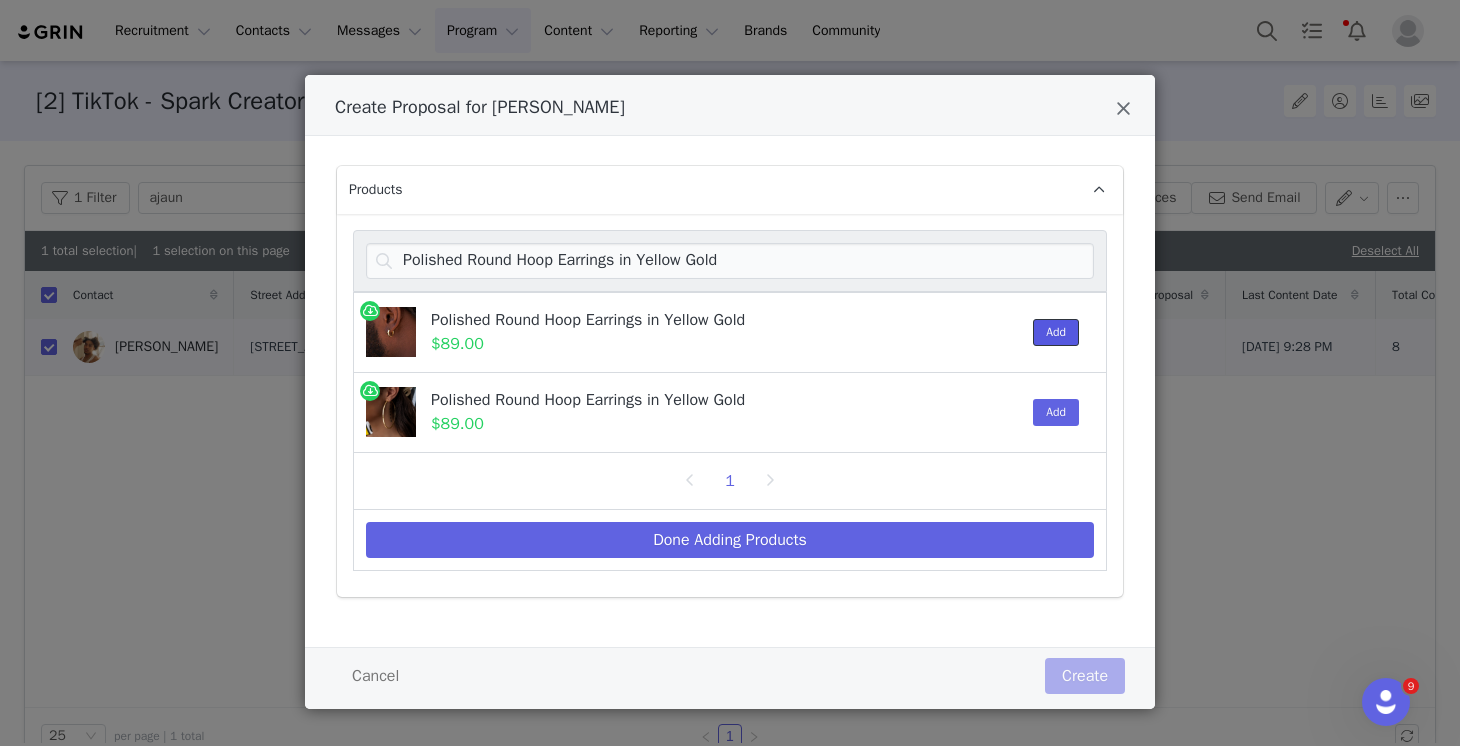click on "Add" at bounding box center [1056, 332] 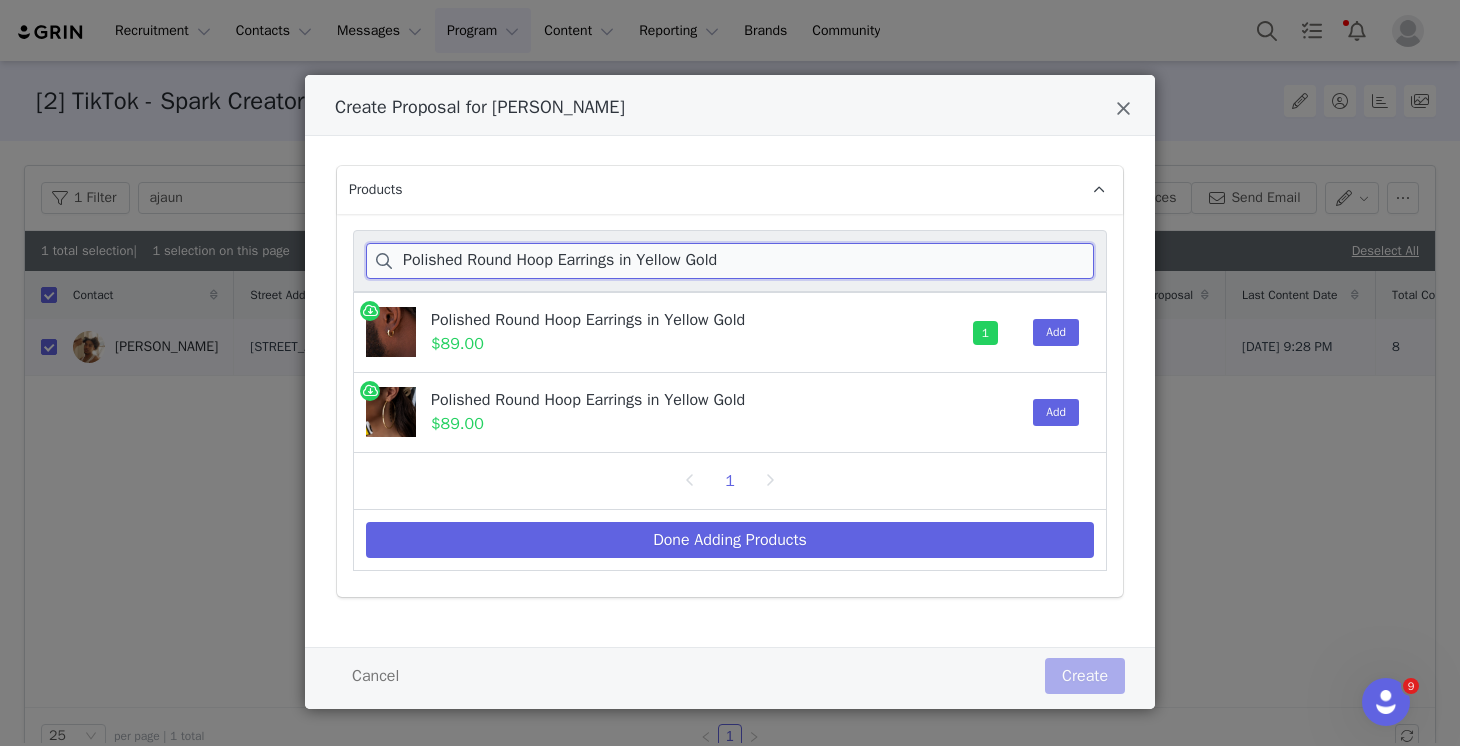 click on "Polished Round Hoop Earrings in Yellow Gold" at bounding box center (730, 261) 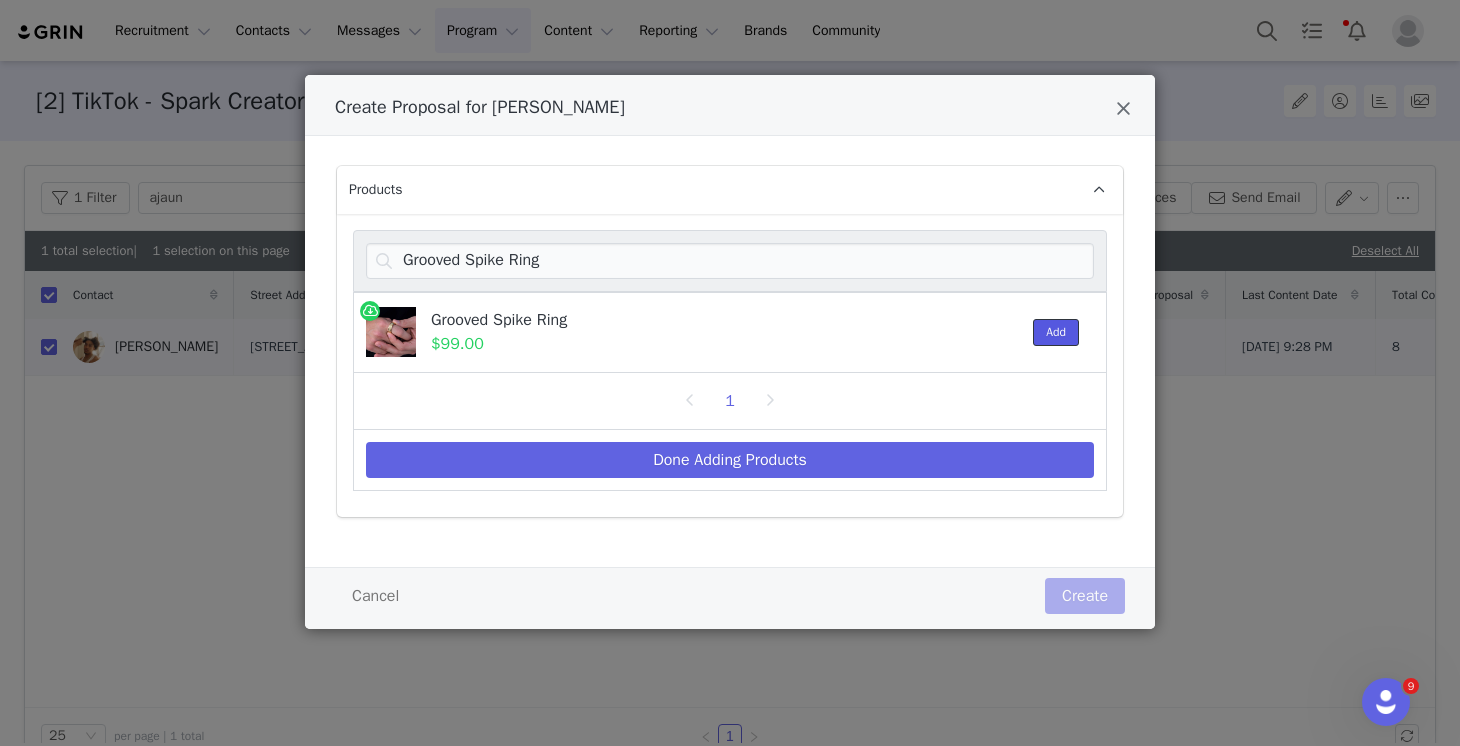 click on "Add" at bounding box center [1056, 332] 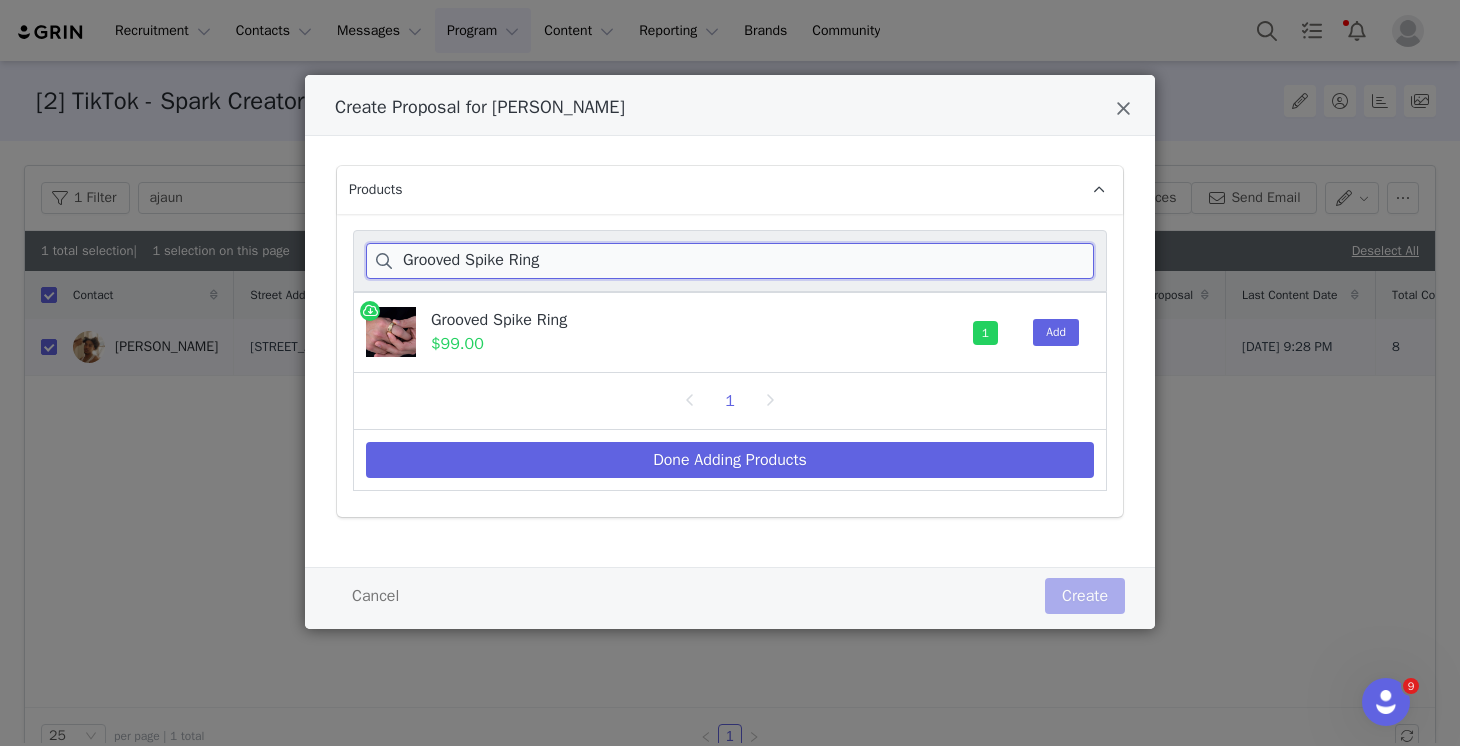 click on "Grooved Spike Ring" at bounding box center [730, 261] 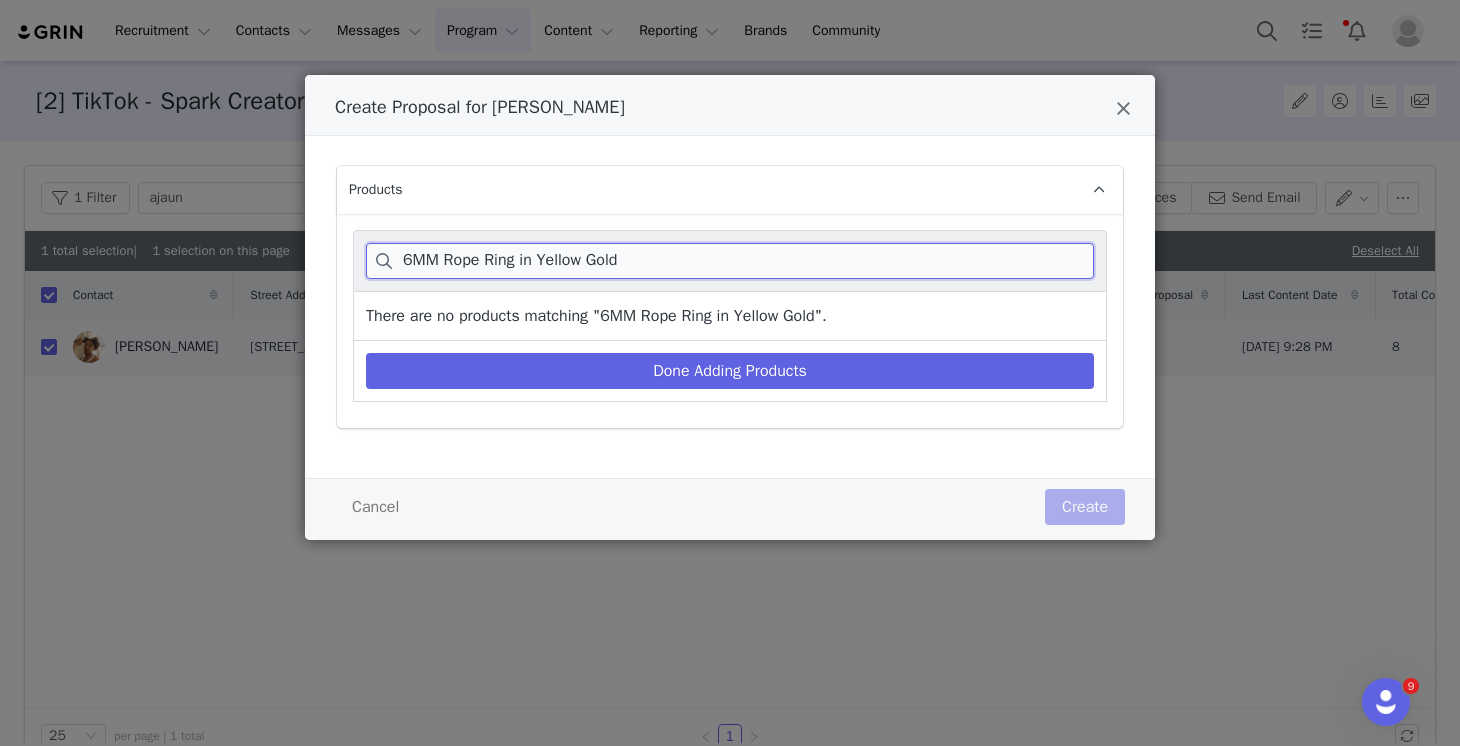 click on "6MM Rope Ring in Yellow Gold" at bounding box center [730, 261] 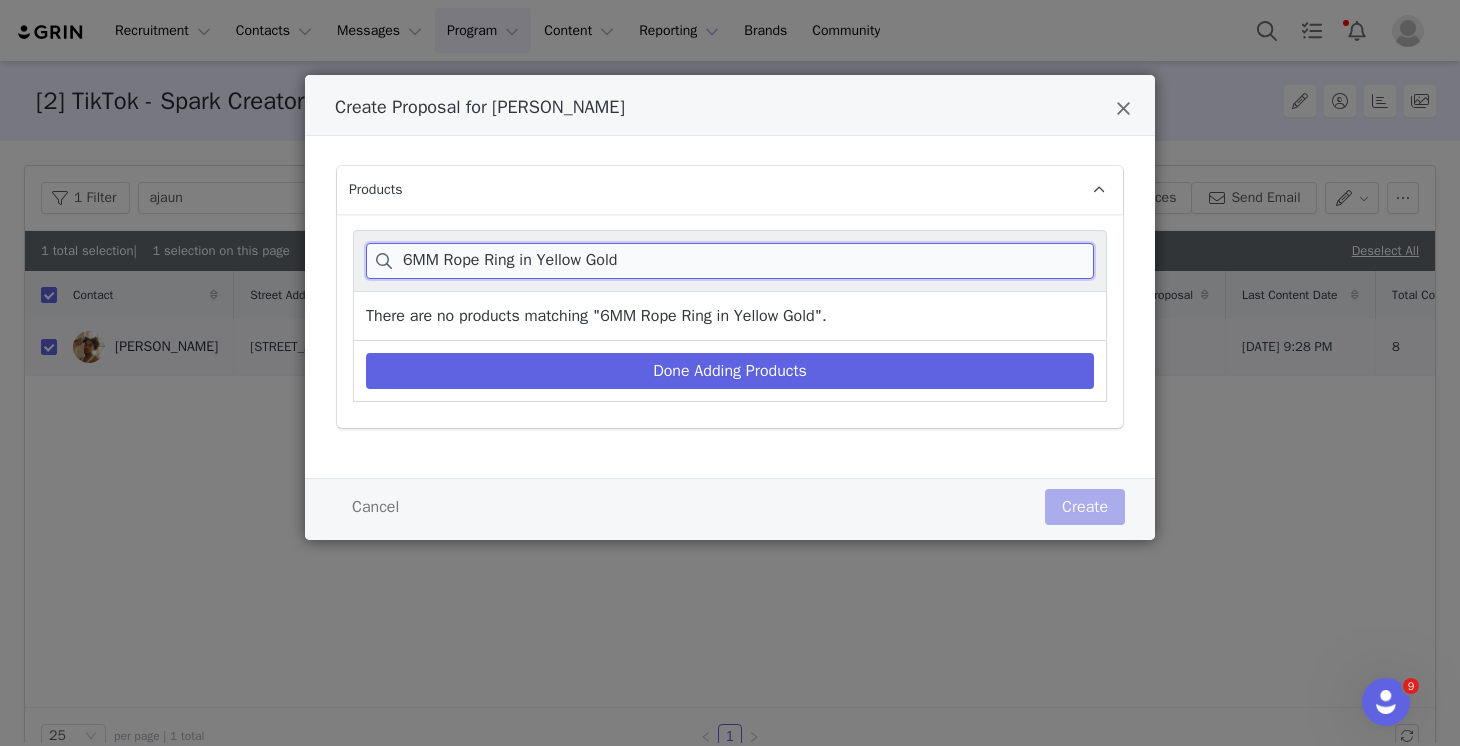 click on "6MM Rope Ring in Yellow Gold" at bounding box center [730, 261] 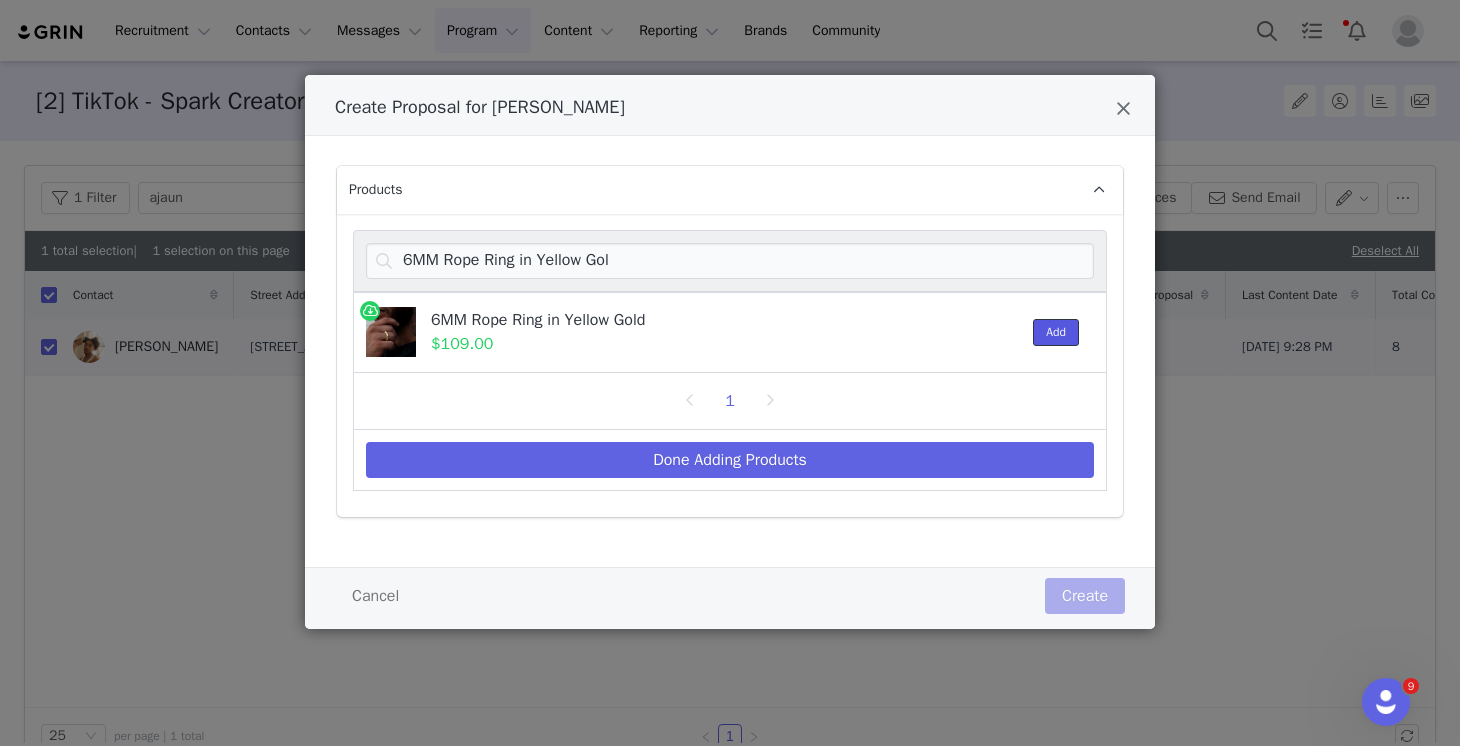 click on "Add" at bounding box center [1056, 332] 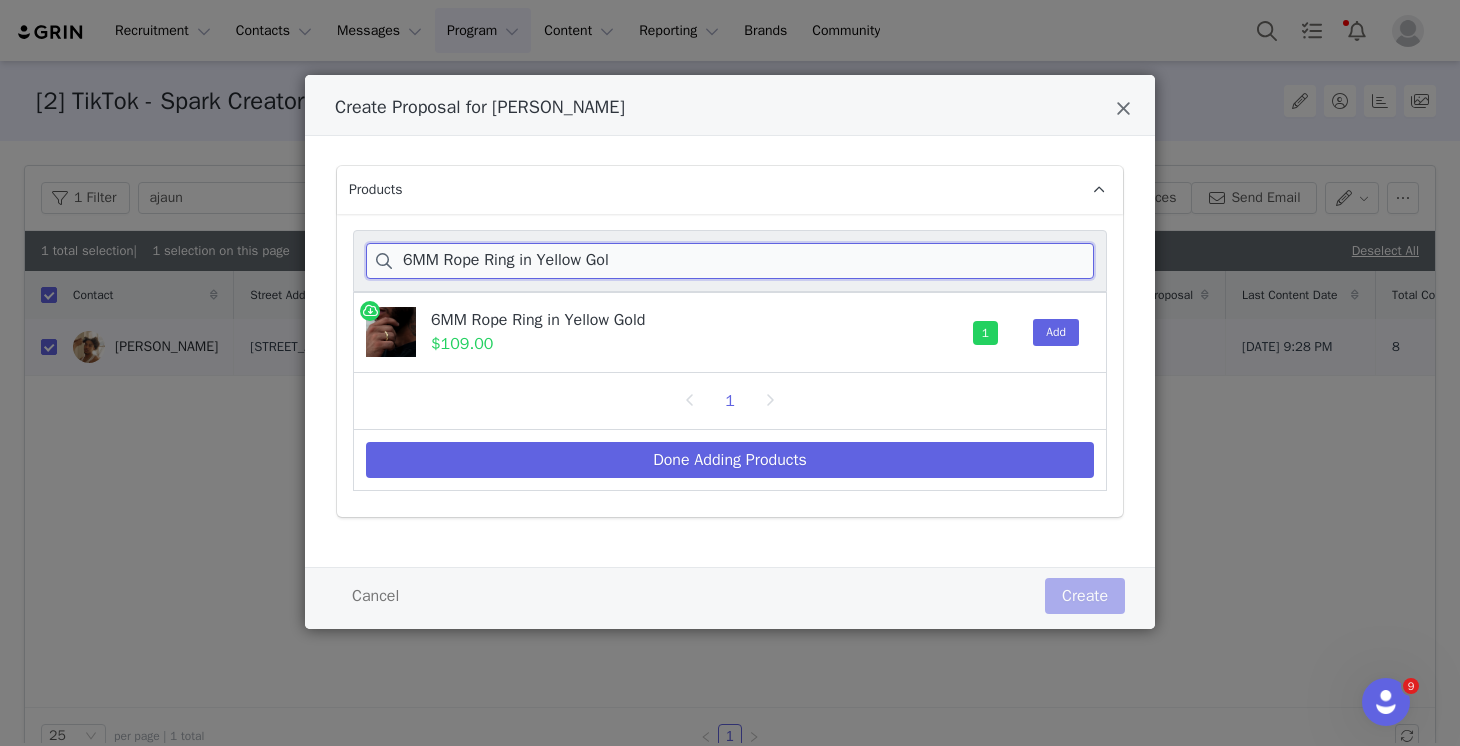 click on "6MM Rope Ring in Yellow Gol" at bounding box center [730, 261] 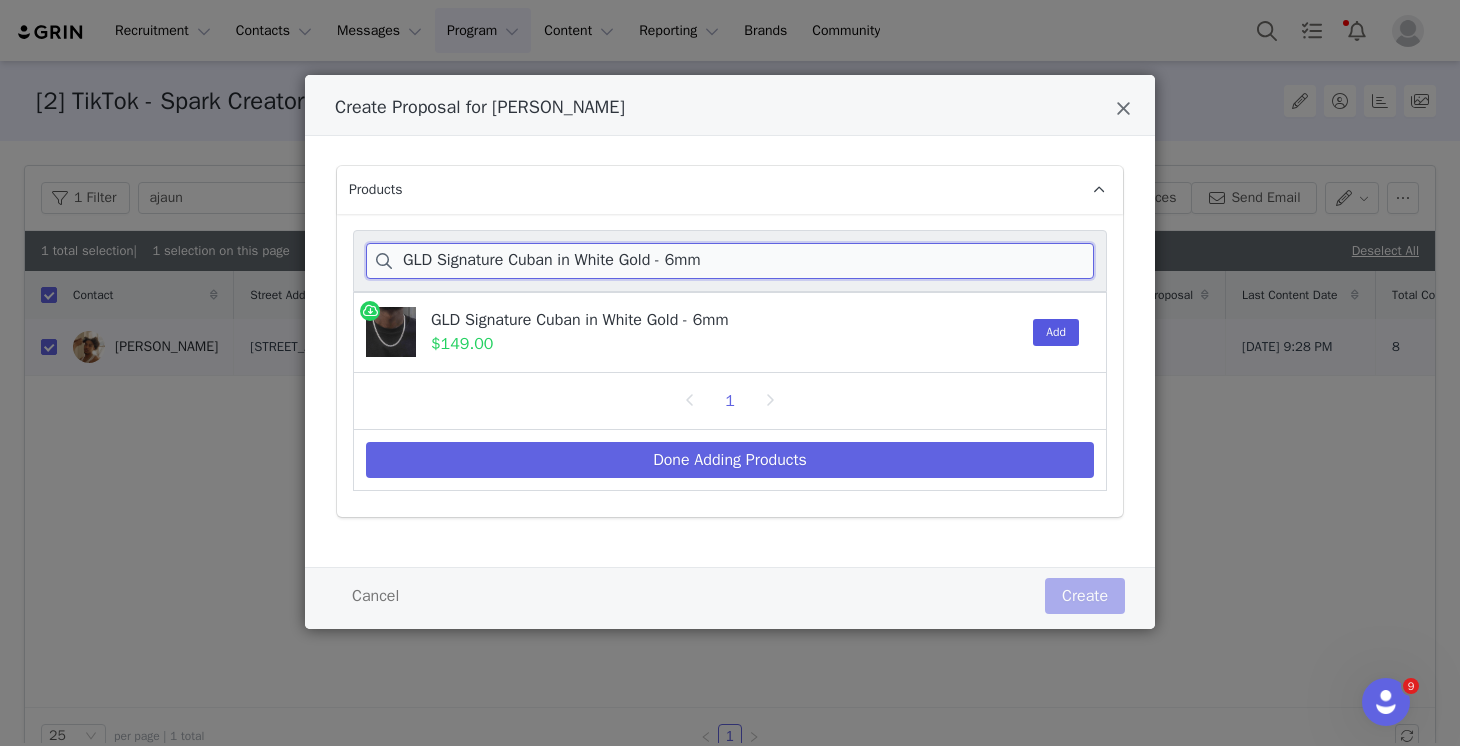 type on "GLD Signature Cuban in White Gold - 6mm" 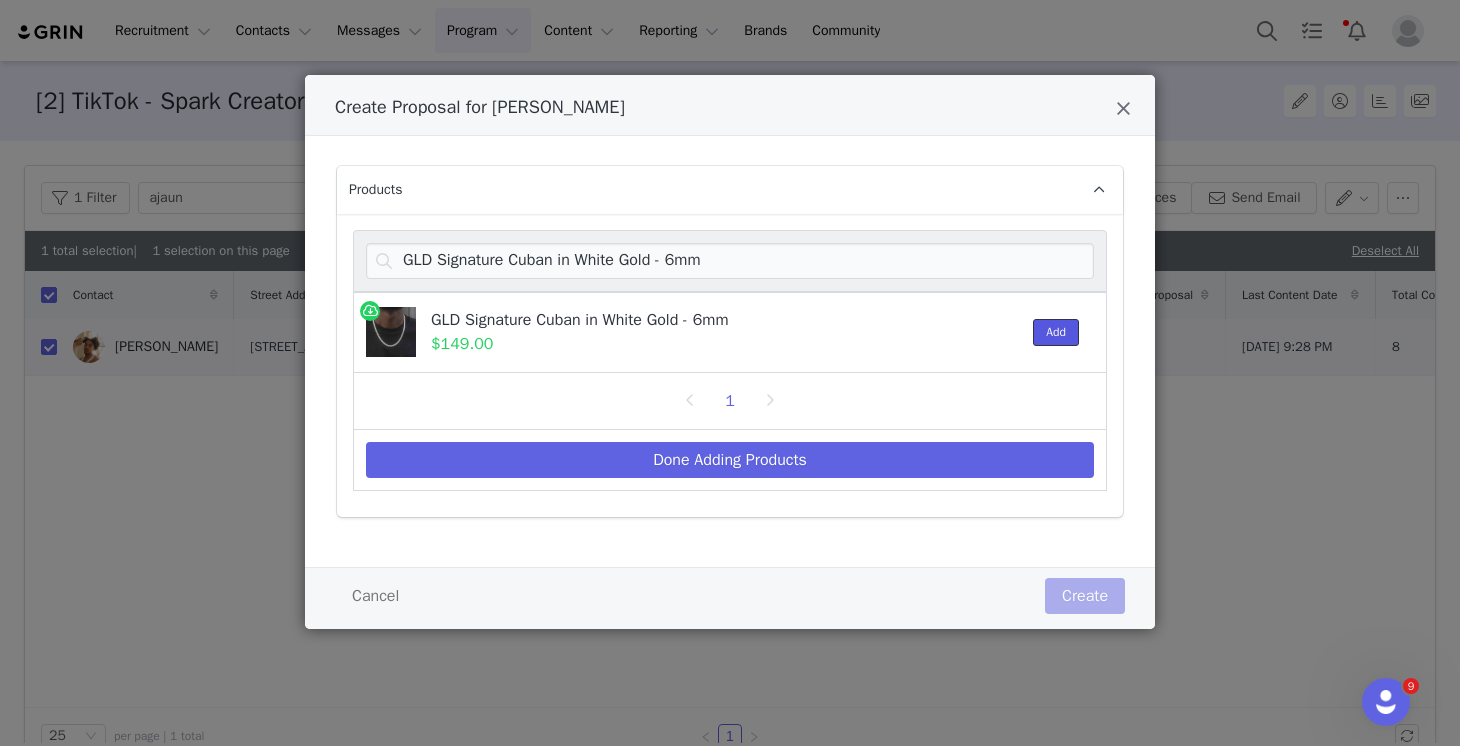 click on "Add" at bounding box center (1056, 332) 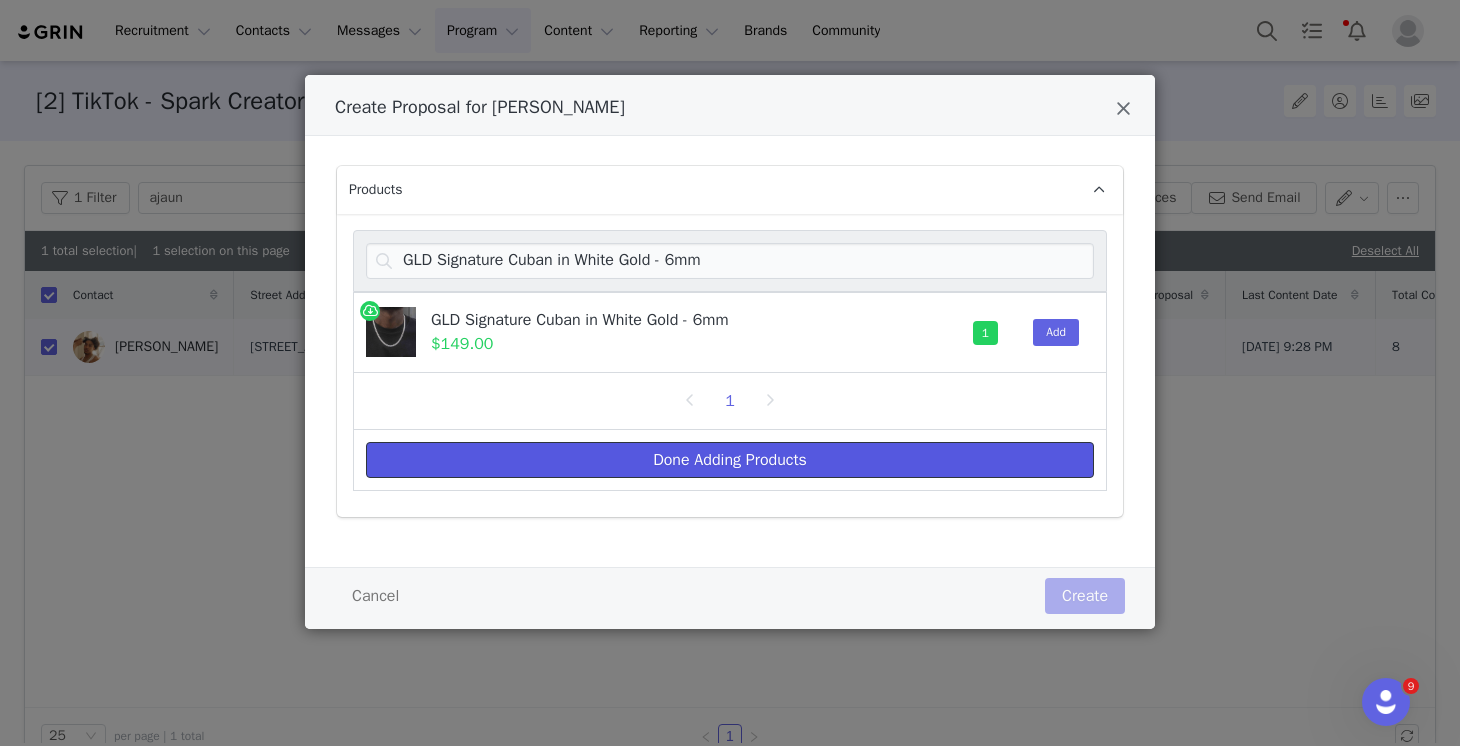 click on "Done Adding Products" at bounding box center (730, 460) 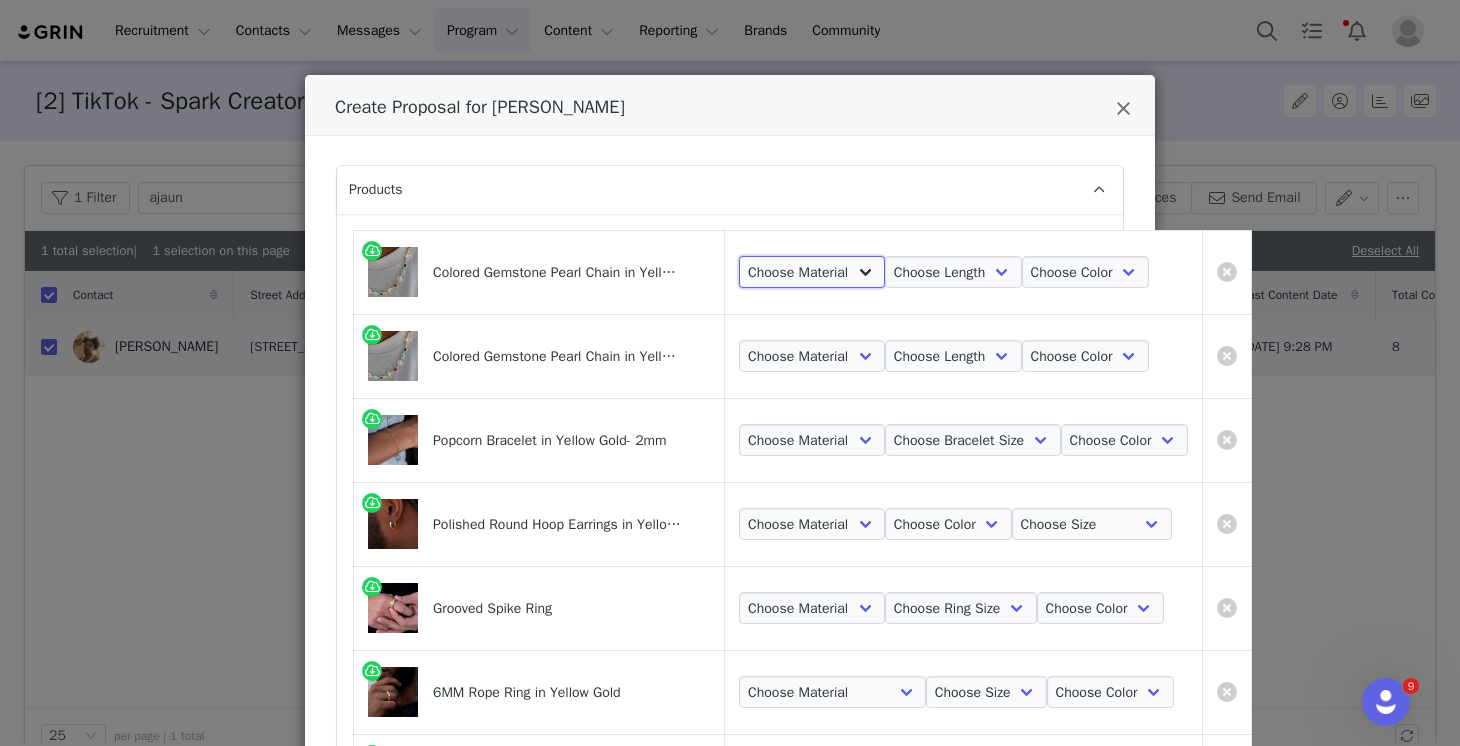 click on "Choose Material  18k Yellow Gold" at bounding box center (812, 272) 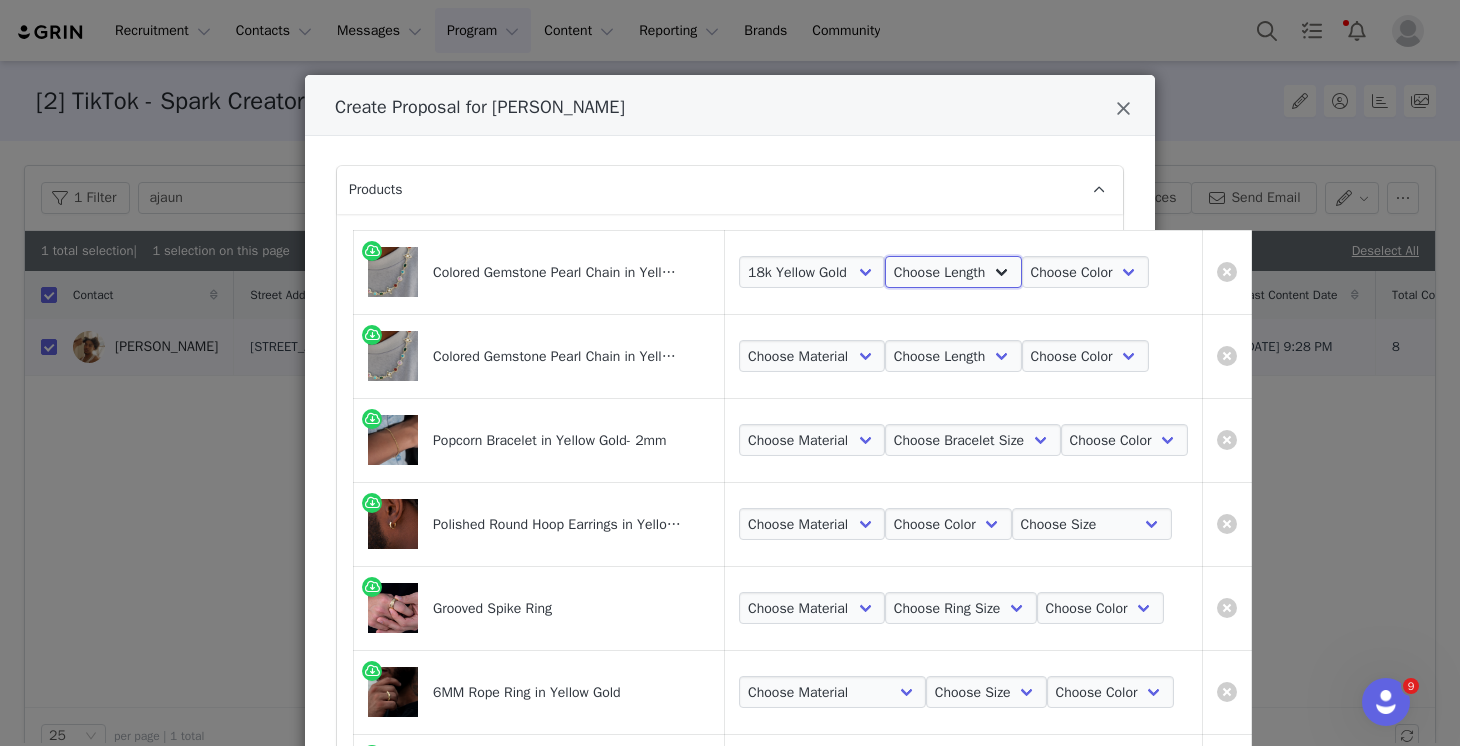 click on "Choose Length  16   18   20   22" at bounding box center (953, 272) 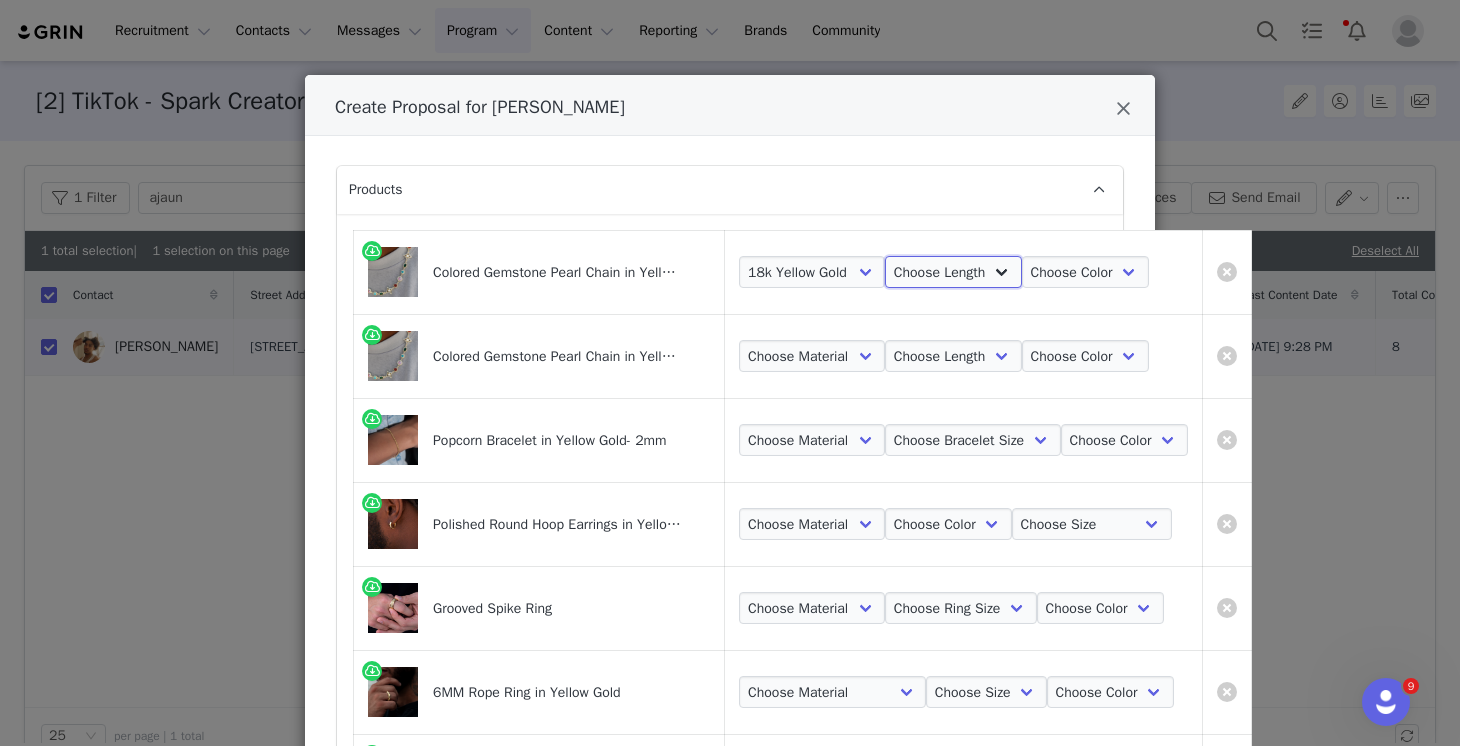 select on "27936469" 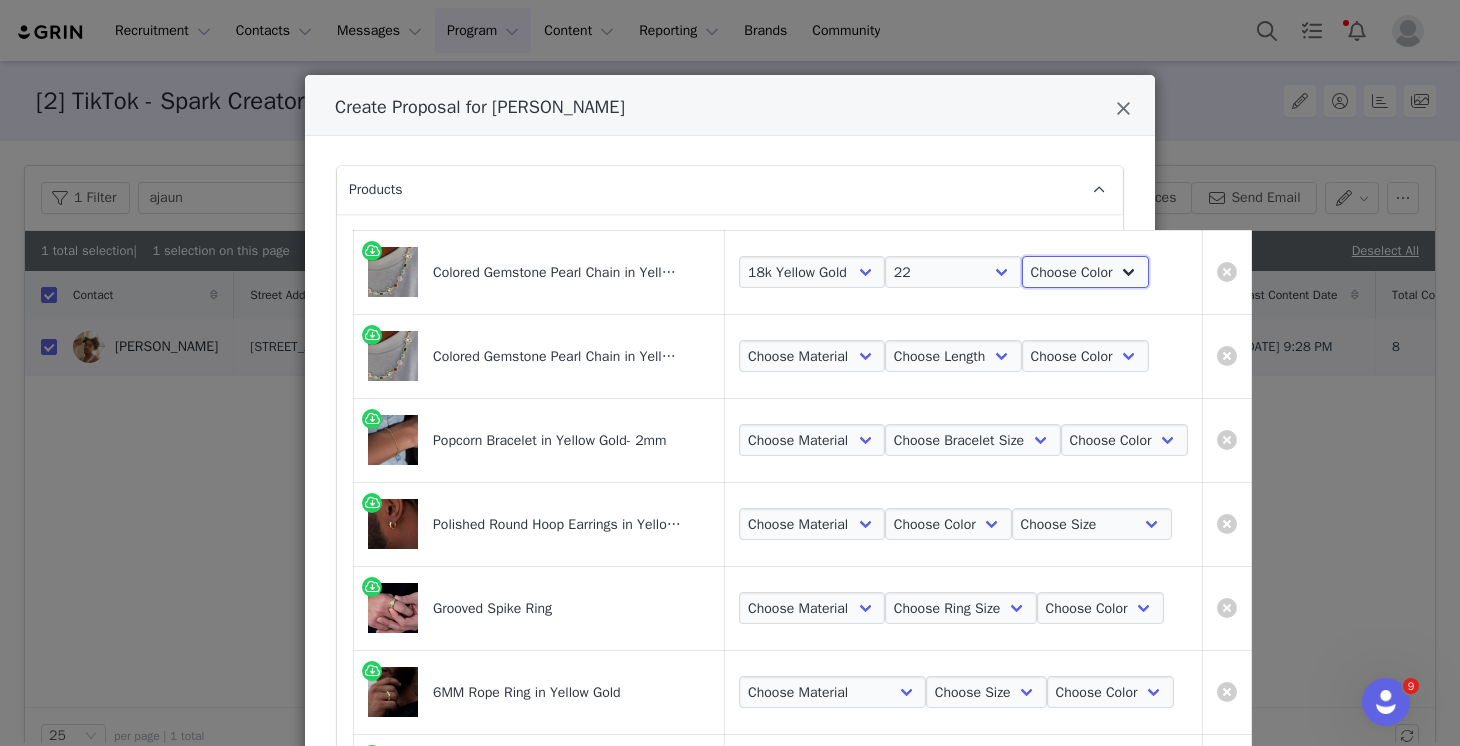 click on "Choose Color  Yellow" at bounding box center (1085, 272) 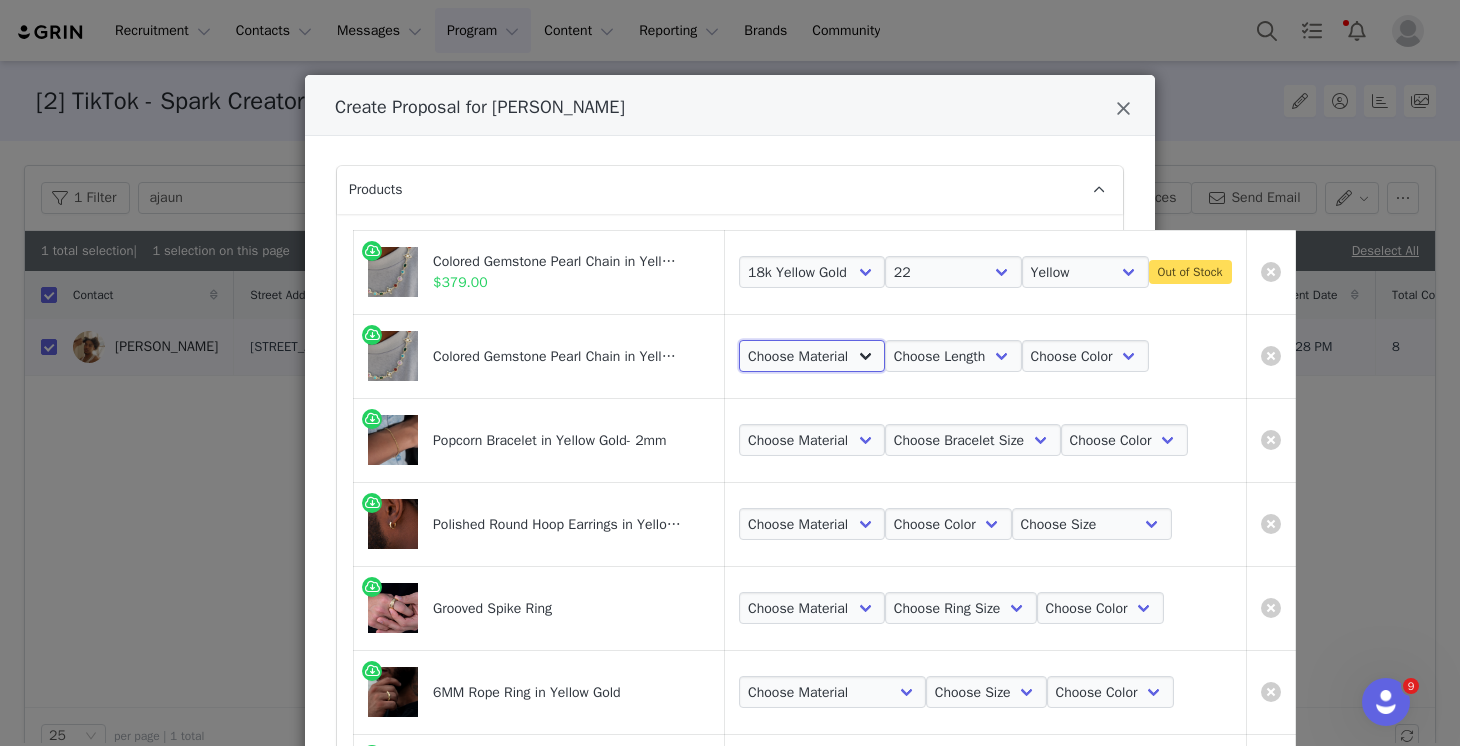 click on "Choose Material  18k Yellow Gold" at bounding box center (812, 356) 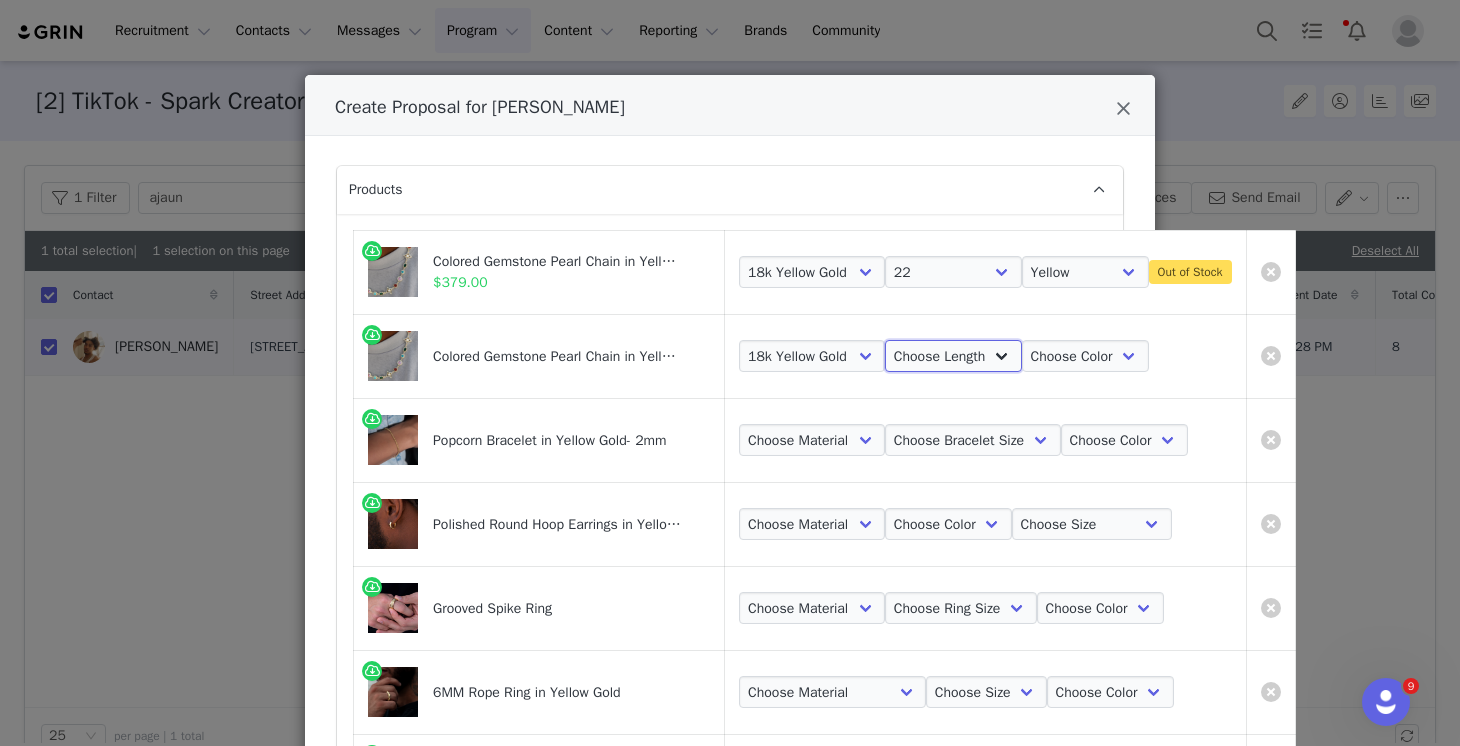 click on "Choose Length  16   18   20   22" at bounding box center [953, 356] 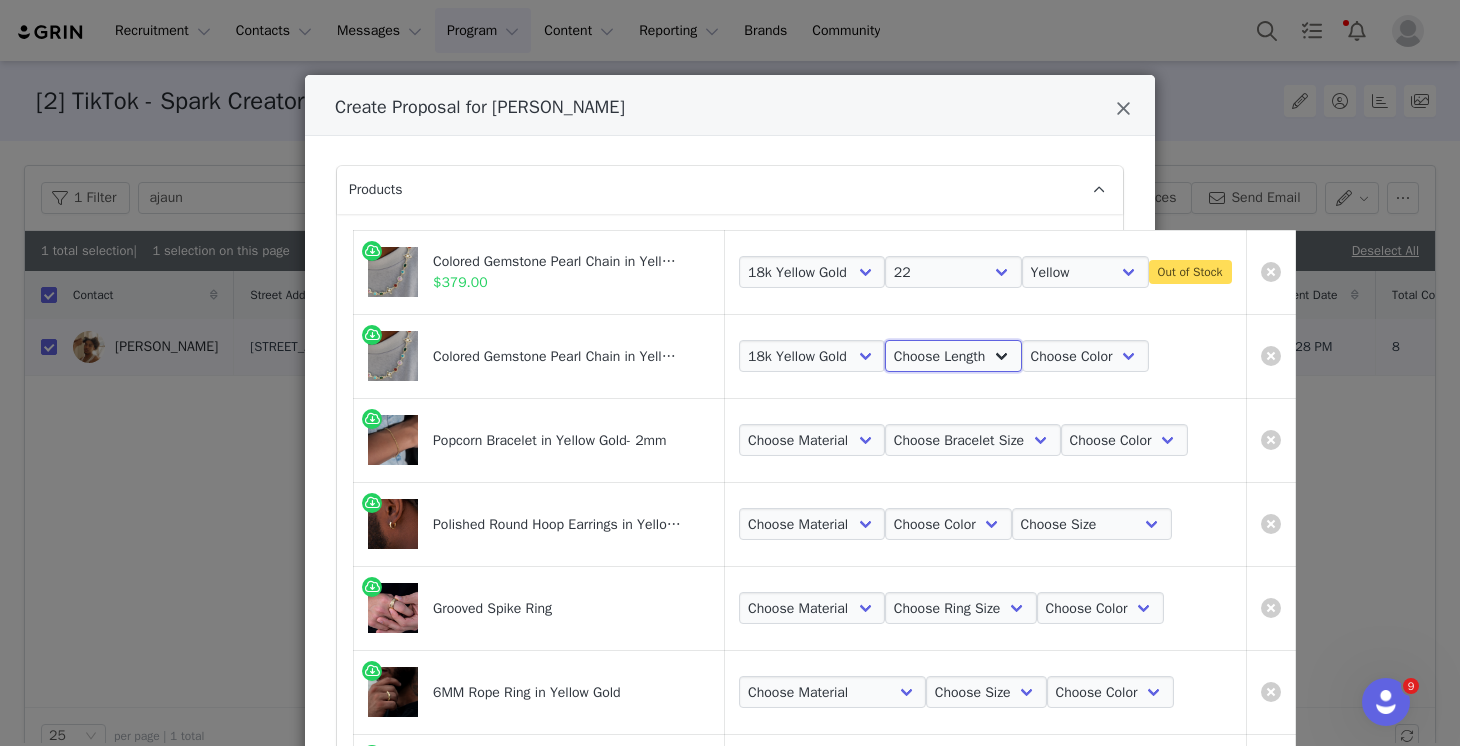 select on "27936467" 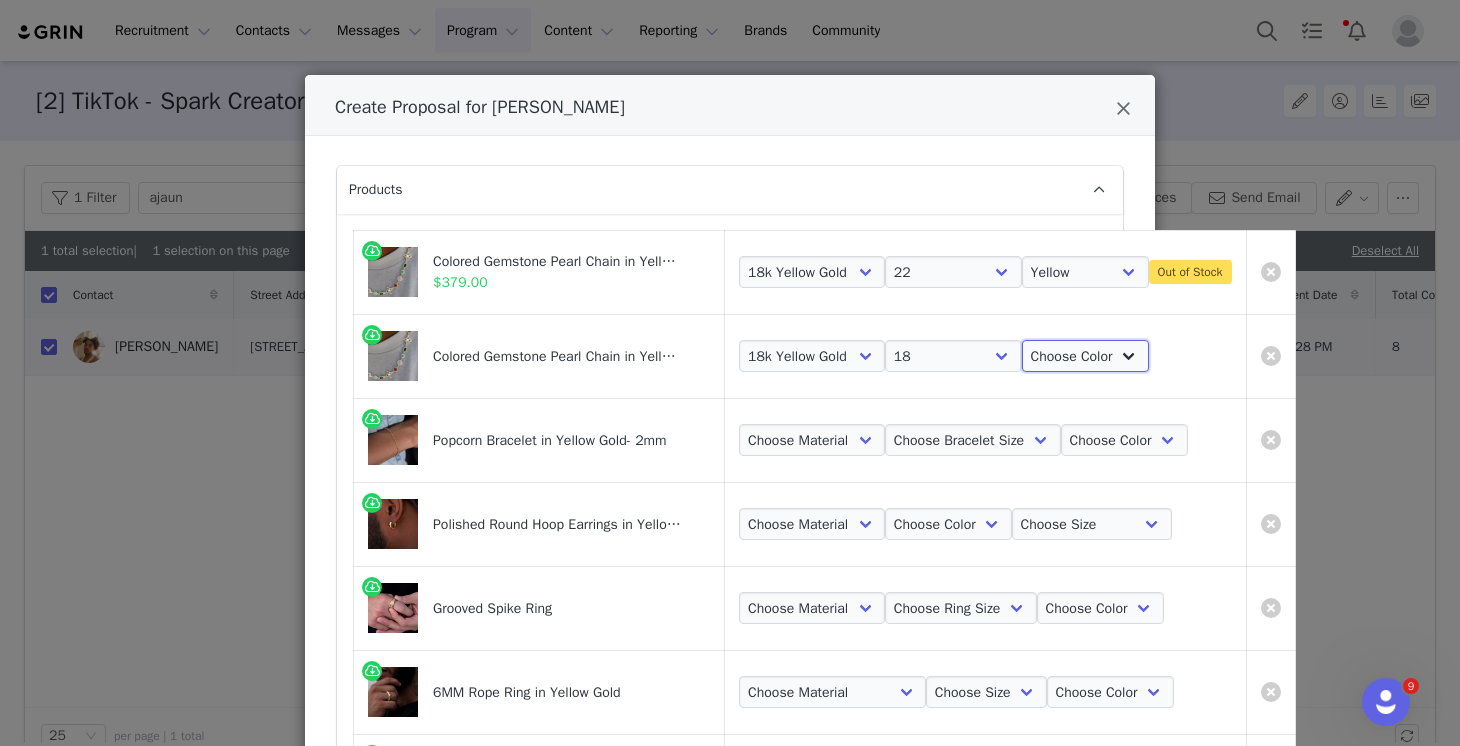 click on "Choose Color  Yellow" at bounding box center [1085, 356] 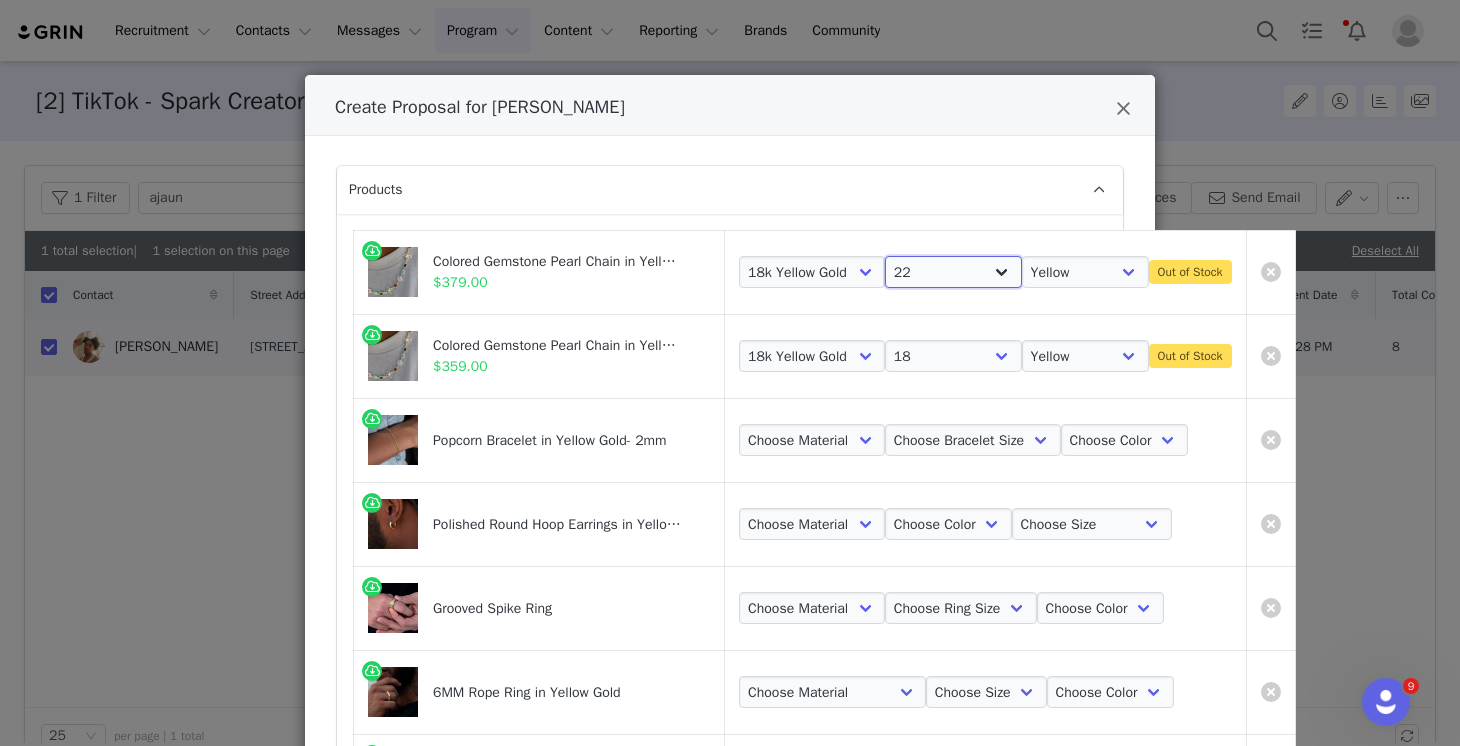 click on "Choose Length  16   18   20   22" at bounding box center (953, 272) 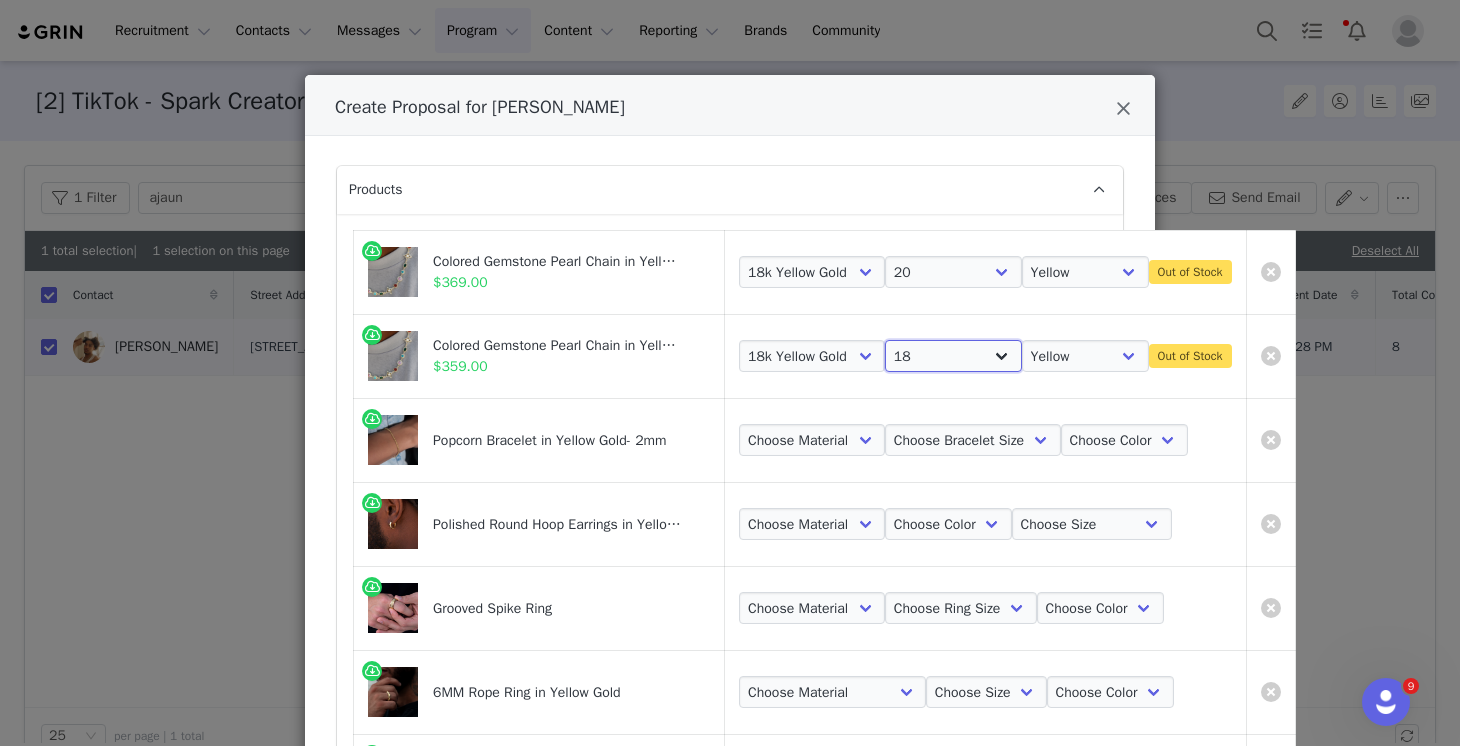click on "Choose Length  16   18   20   22" at bounding box center [953, 356] 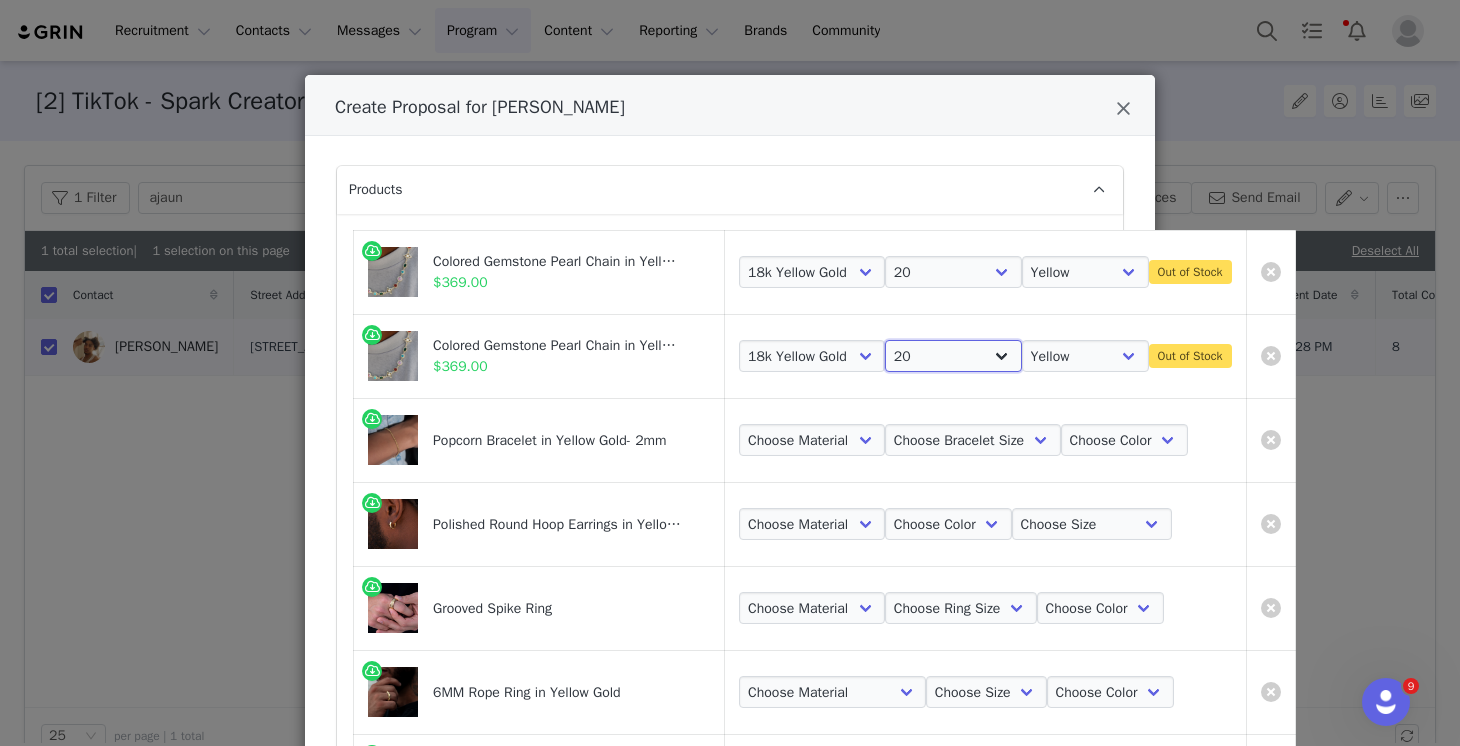 click on "Choose Length  16   18   20   22" at bounding box center [953, 356] 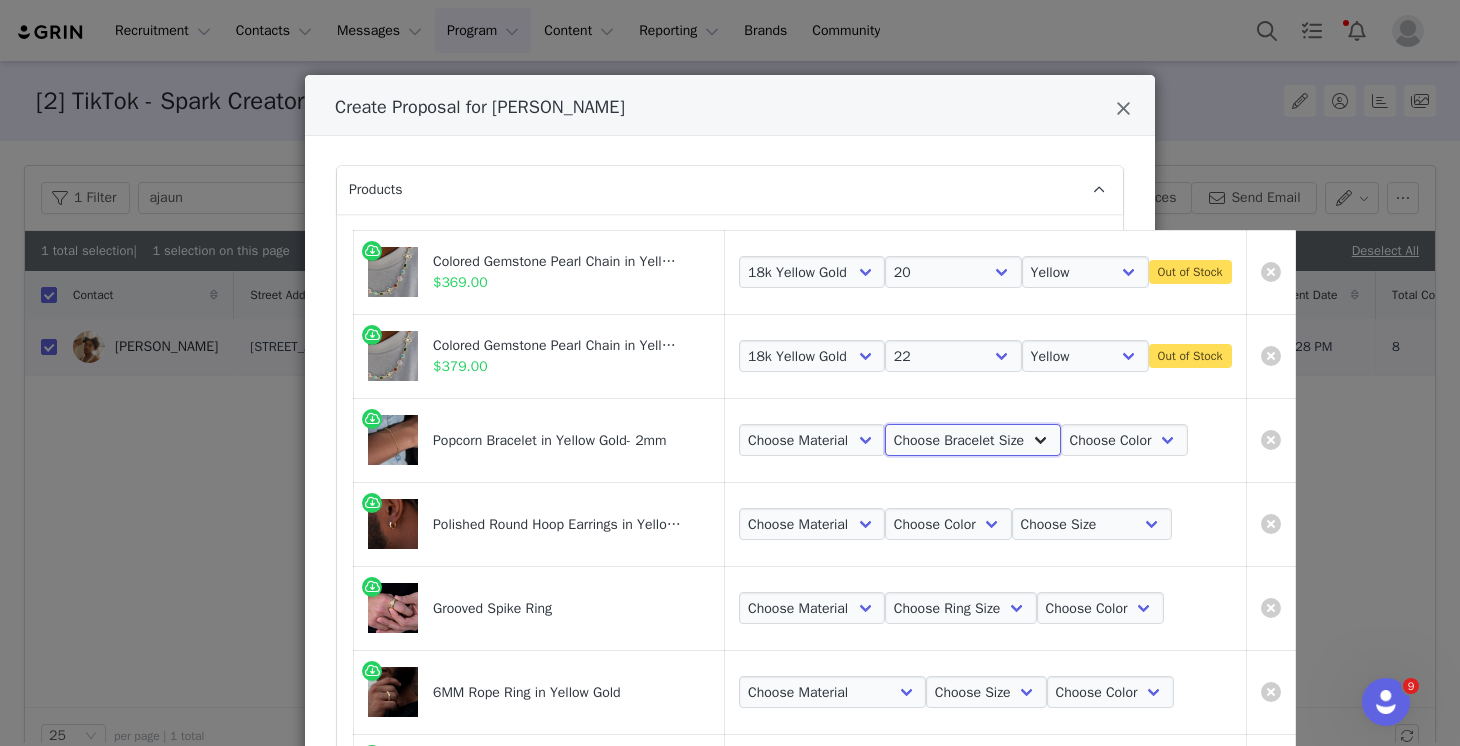 click on "Choose Bracelet Size  6"   7"   8"   9"" at bounding box center [973, 440] 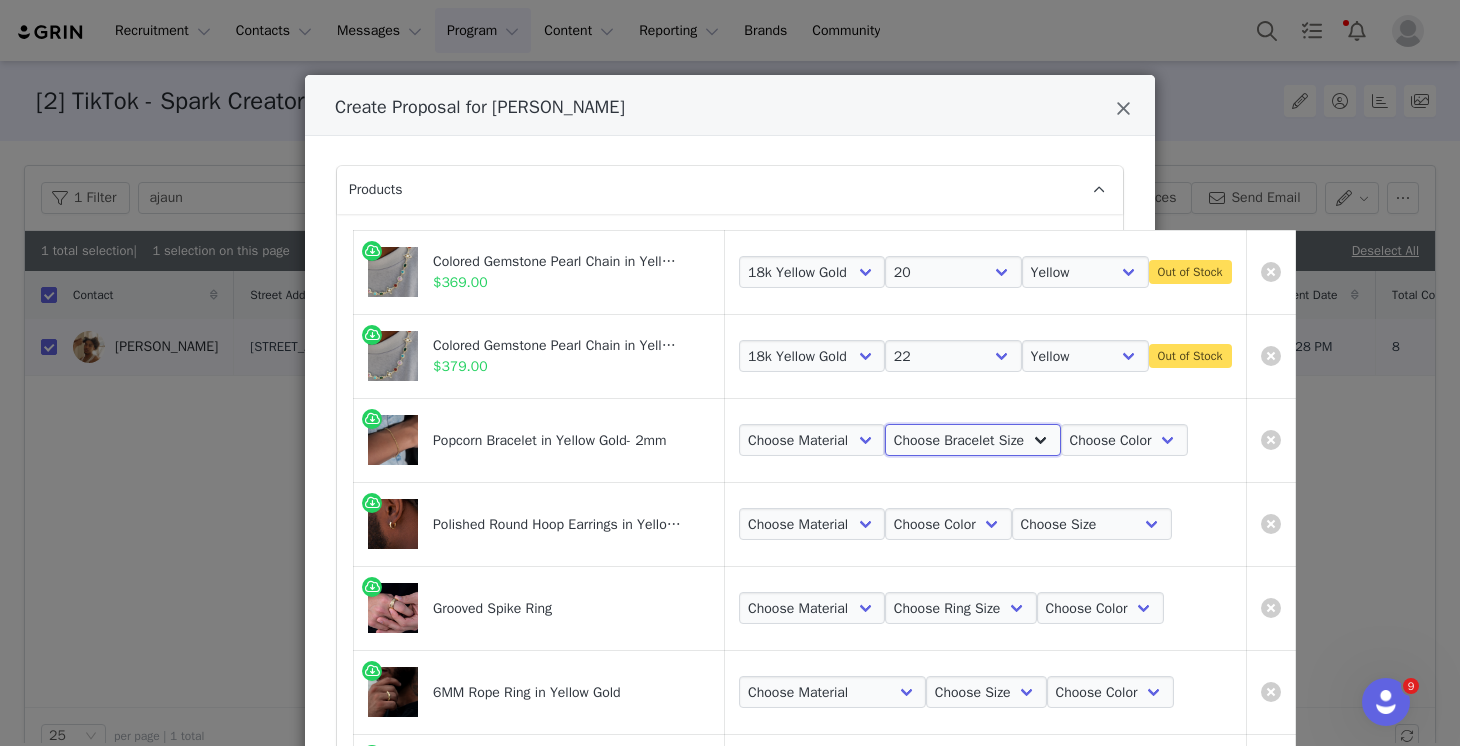 select on "24732448" 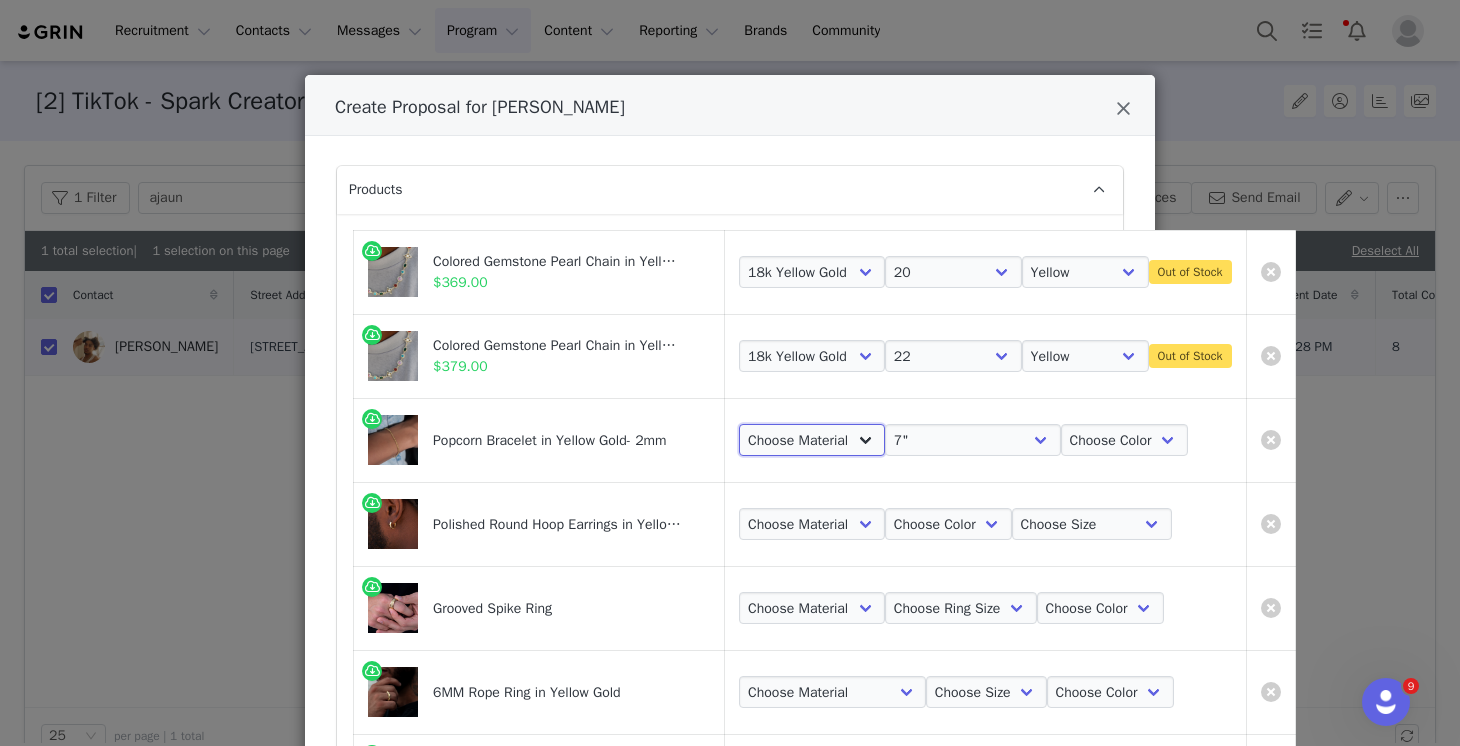 click on "Choose Material  18k Gold Plated" at bounding box center [812, 440] 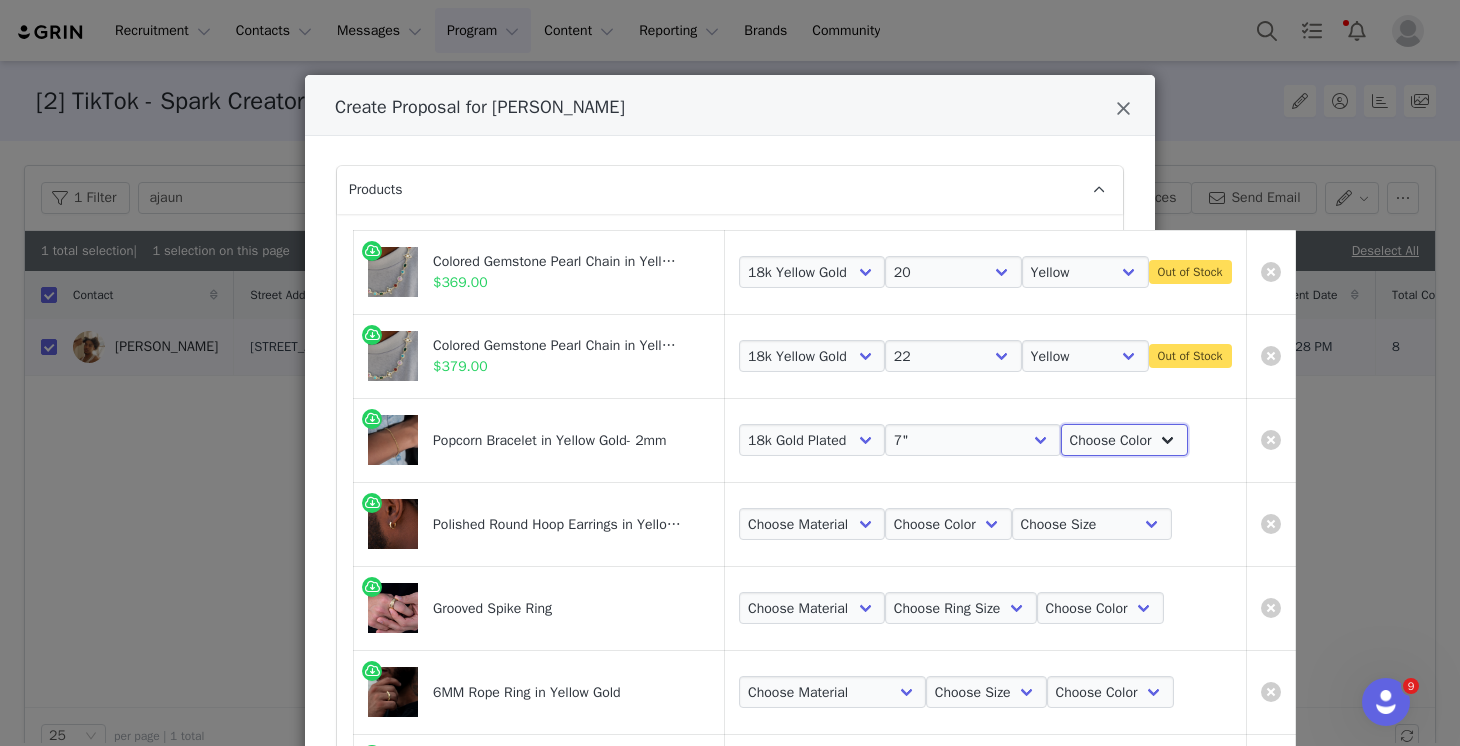 click on "Choose Color  Yellow Gold" at bounding box center [1124, 440] 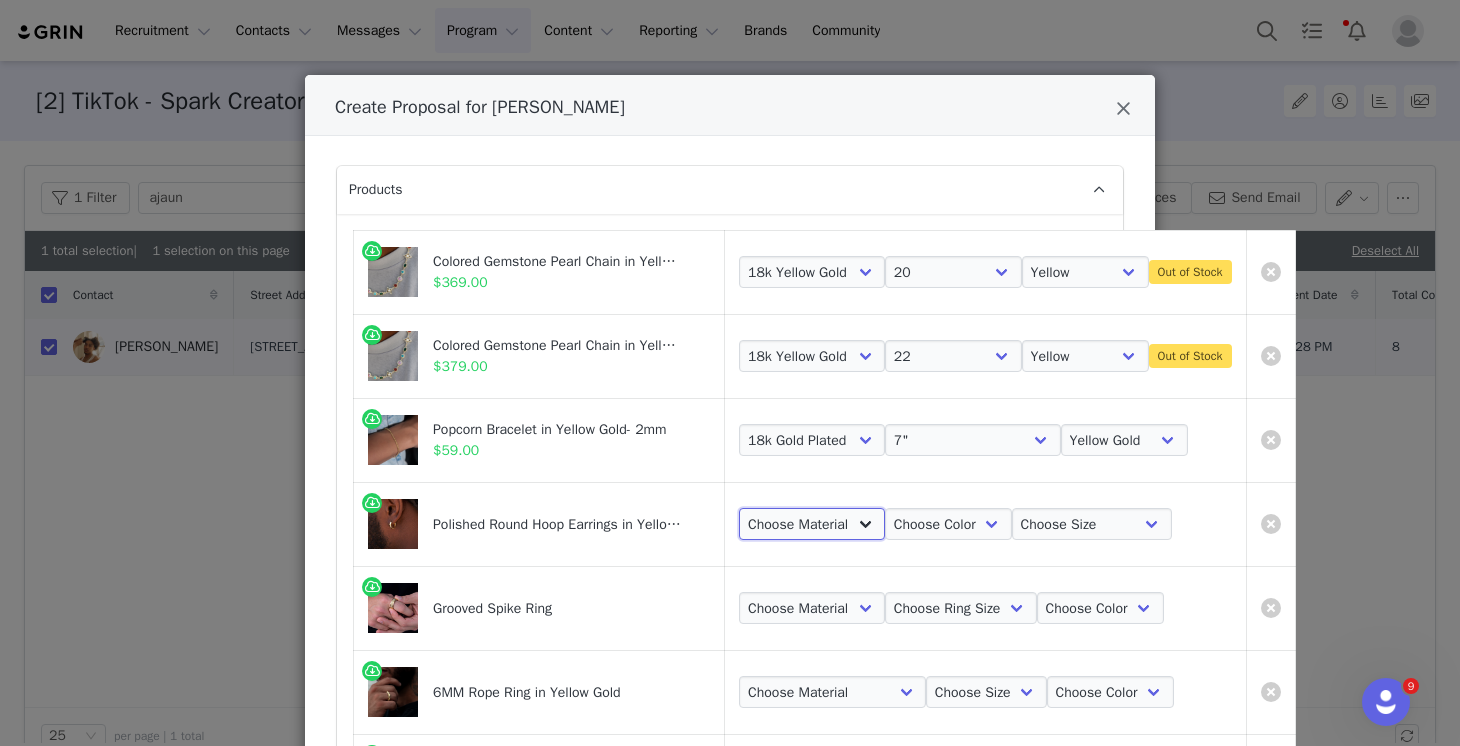click on "Choose Material  18k Gold Plated" at bounding box center [812, 524] 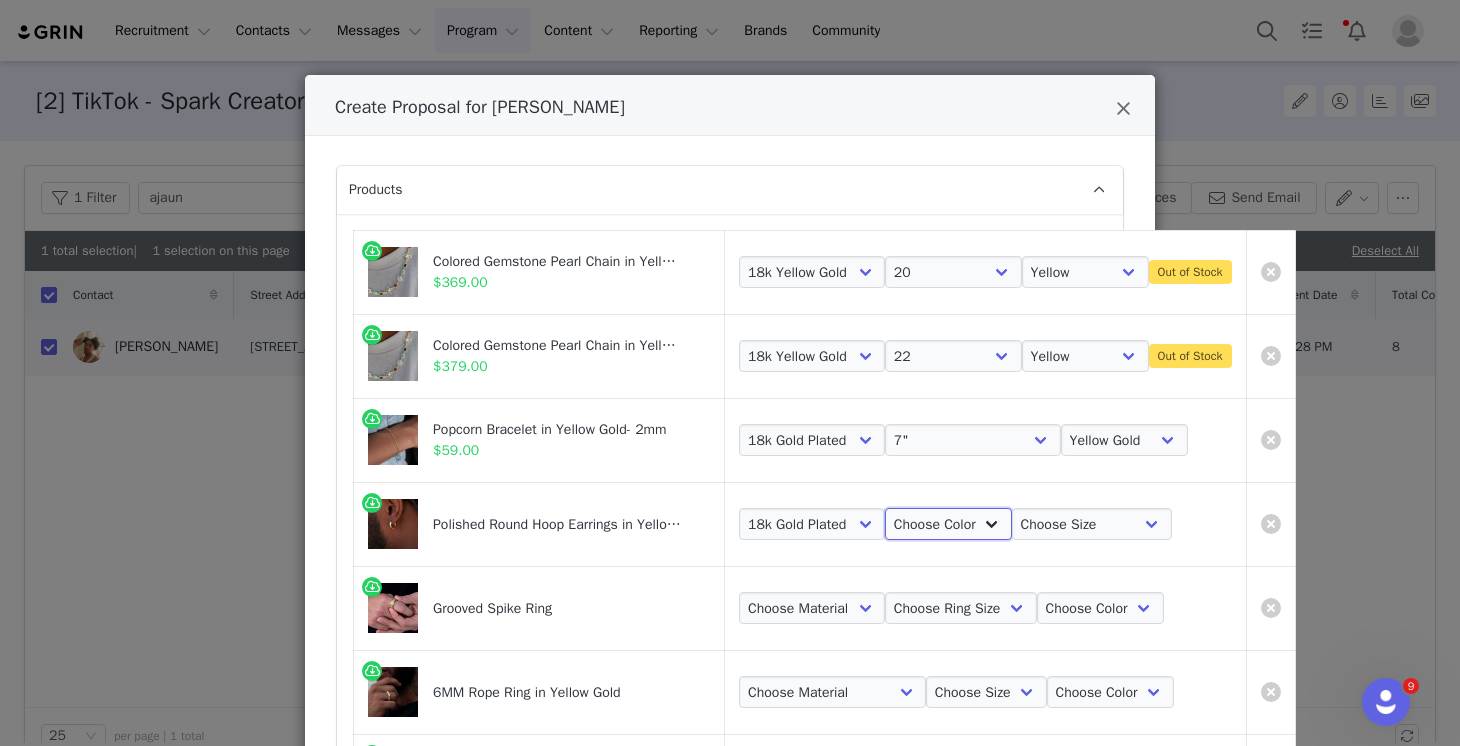 click on "Choose Color  Yellow Gold" at bounding box center [948, 524] 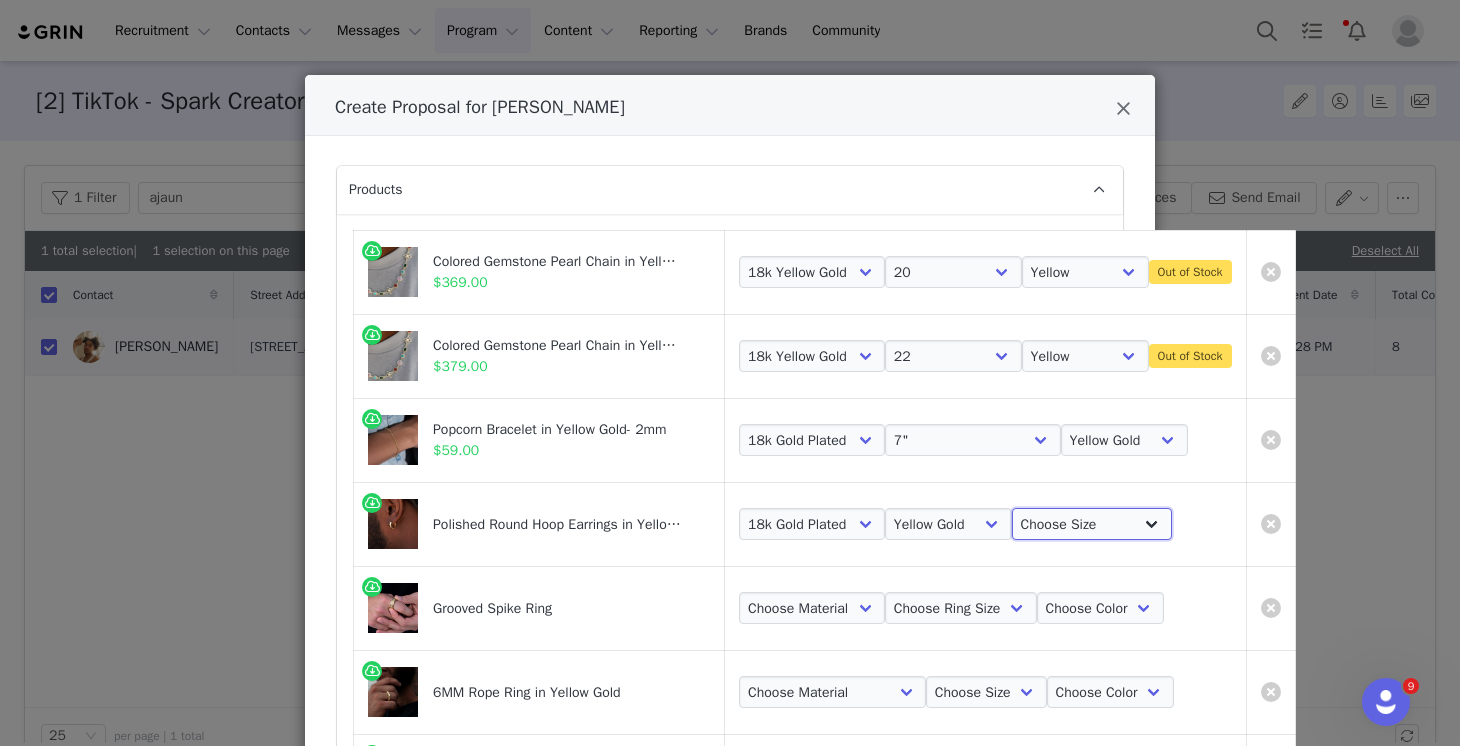 click on "Choose Size  Extra Small Huggie" at bounding box center (1092, 524) 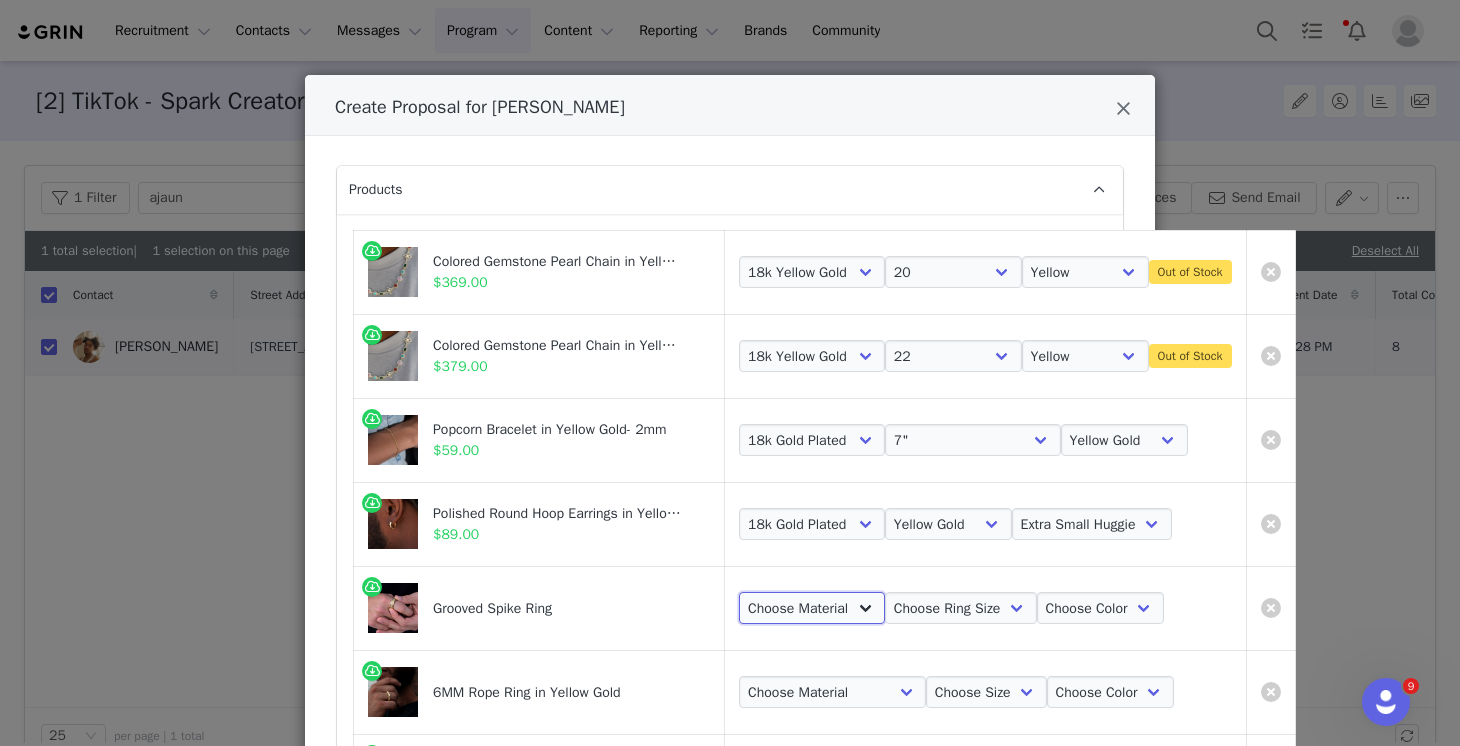 click on "Choose Material  18k Gold Plated" at bounding box center [812, 608] 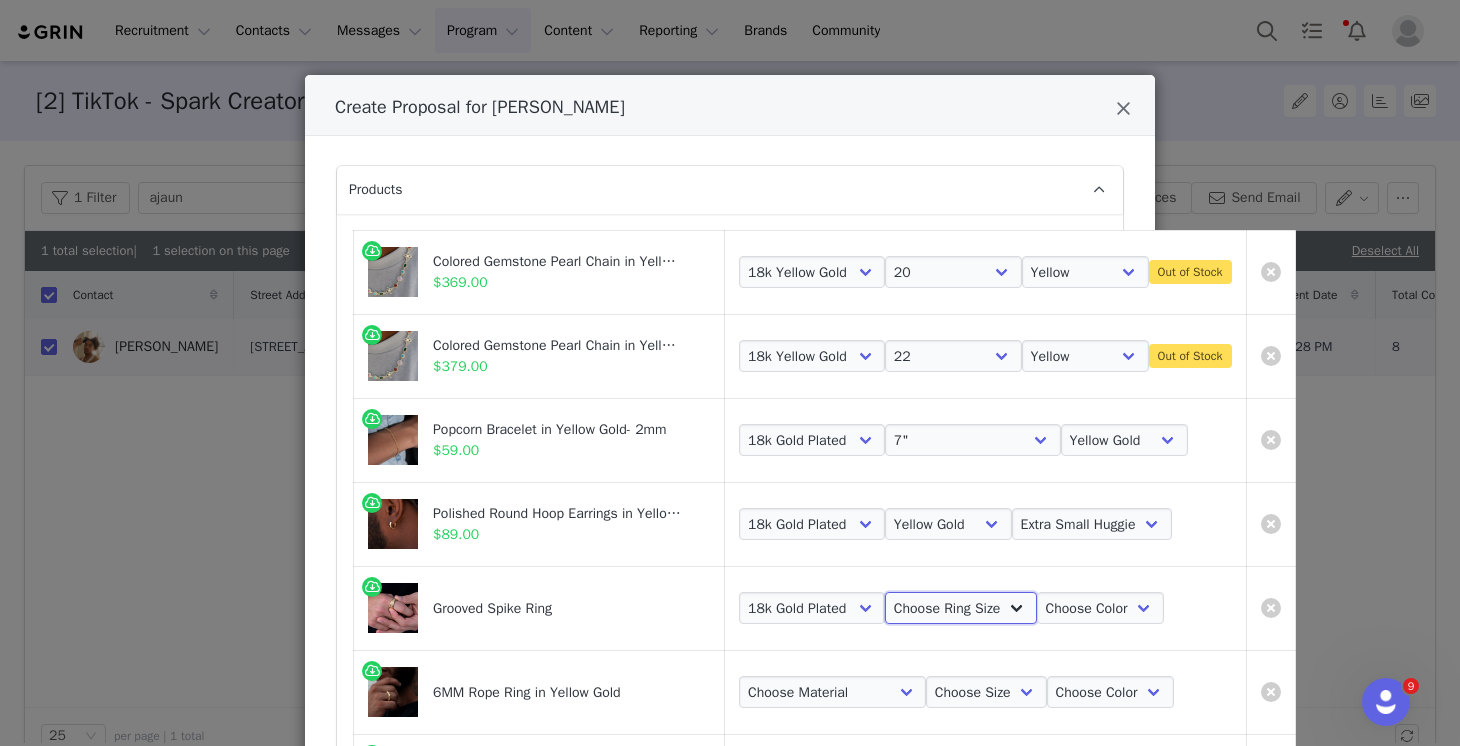 click on "Choose Ring Size  7   8   9   10   11   12" at bounding box center [961, 608] 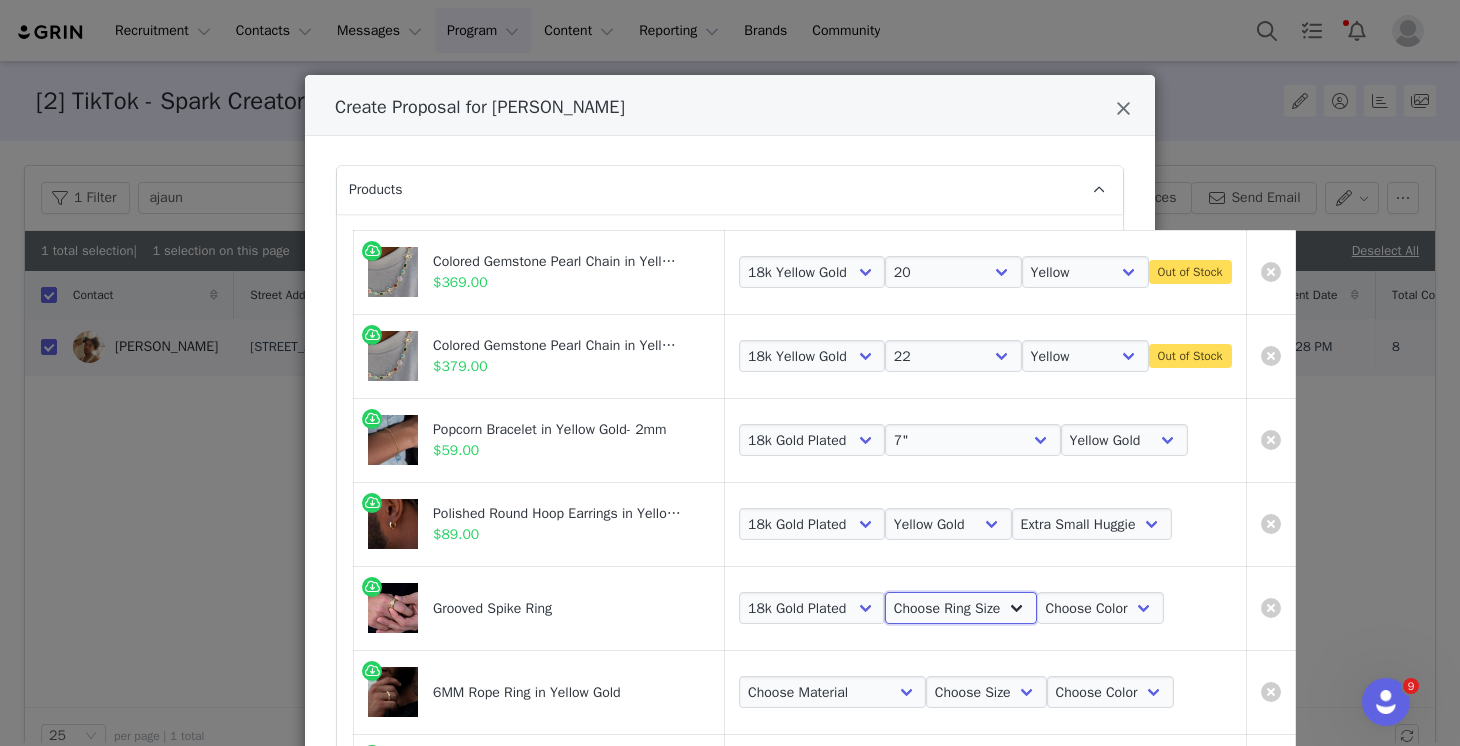 select on "16707268" 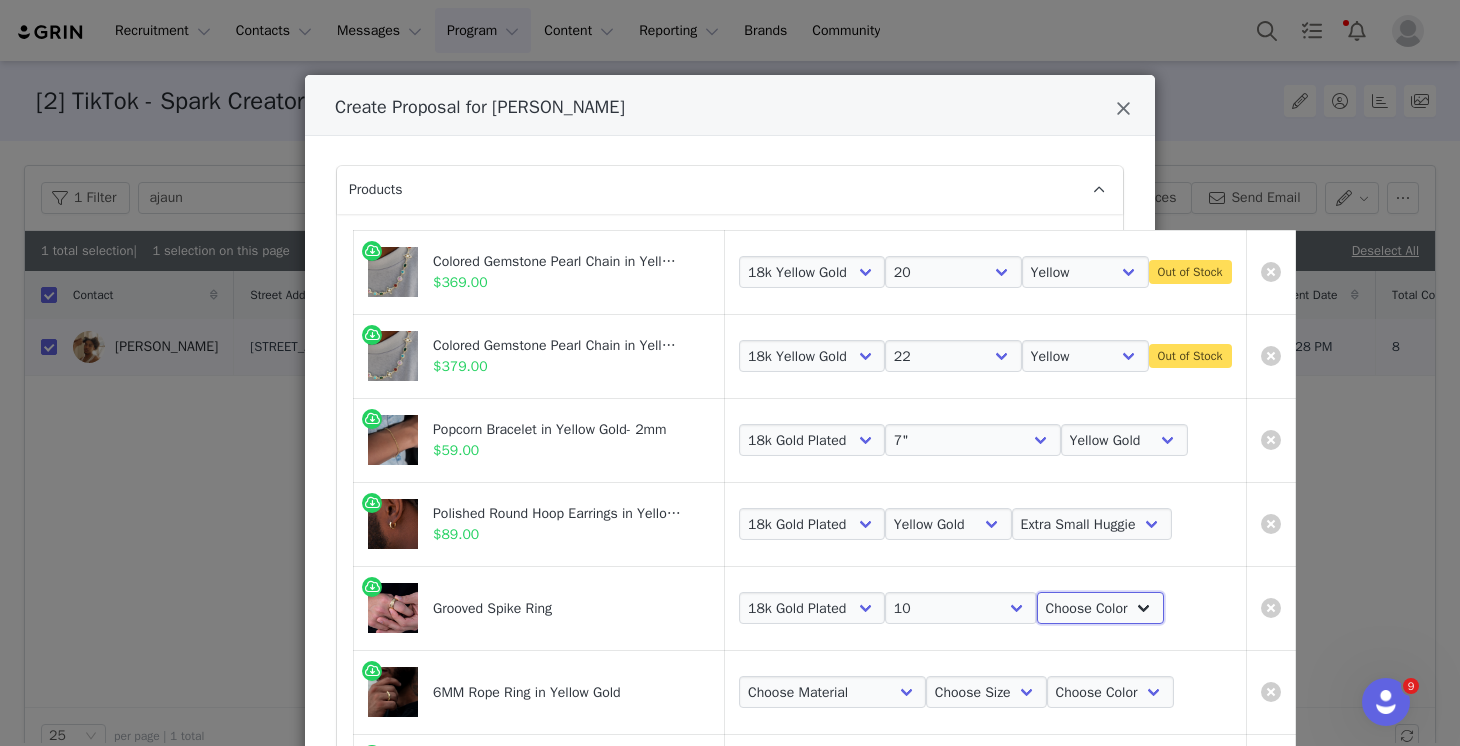click on "Choose Color  Yellow Gold" at bounding box center [1100, 608] 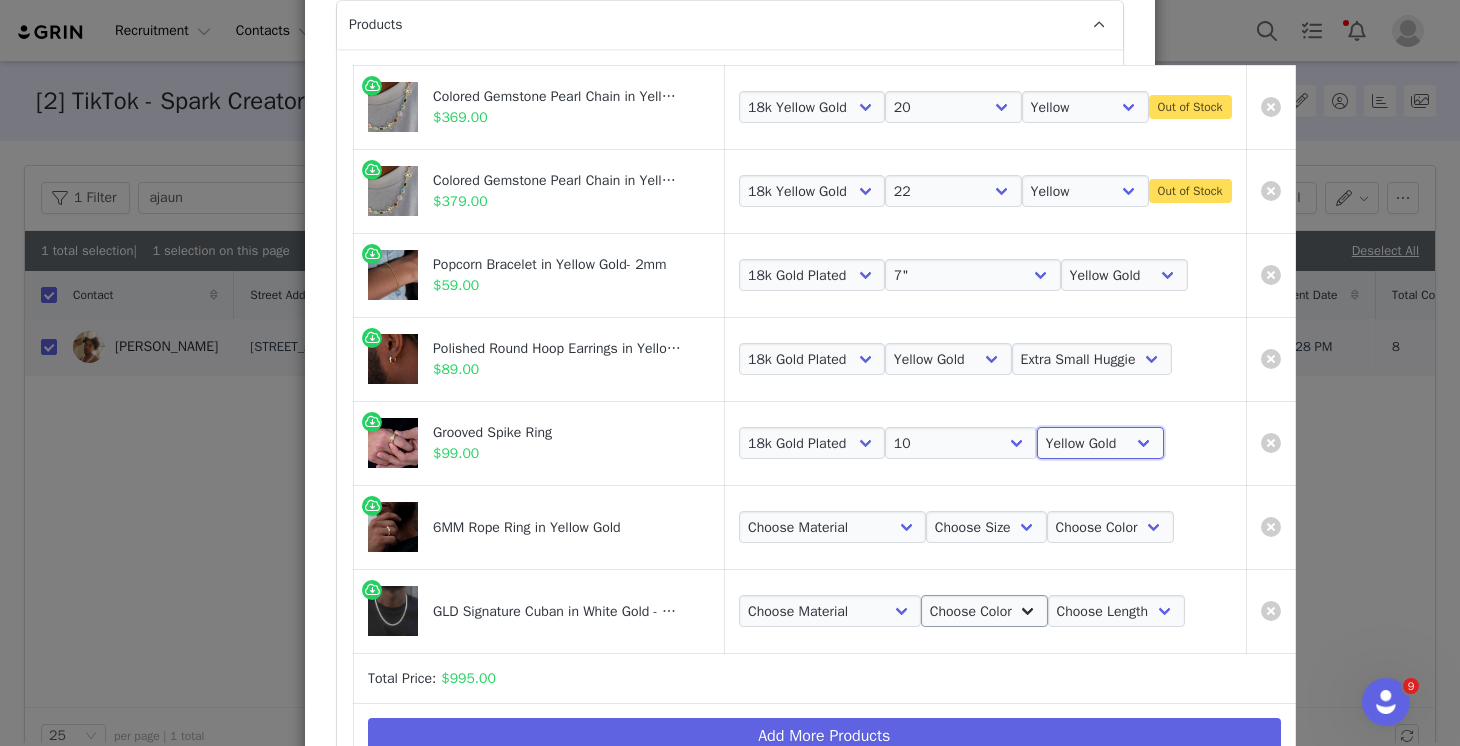 scroll, scrollTop: 201, scrollLeft: 0, axis: vertical 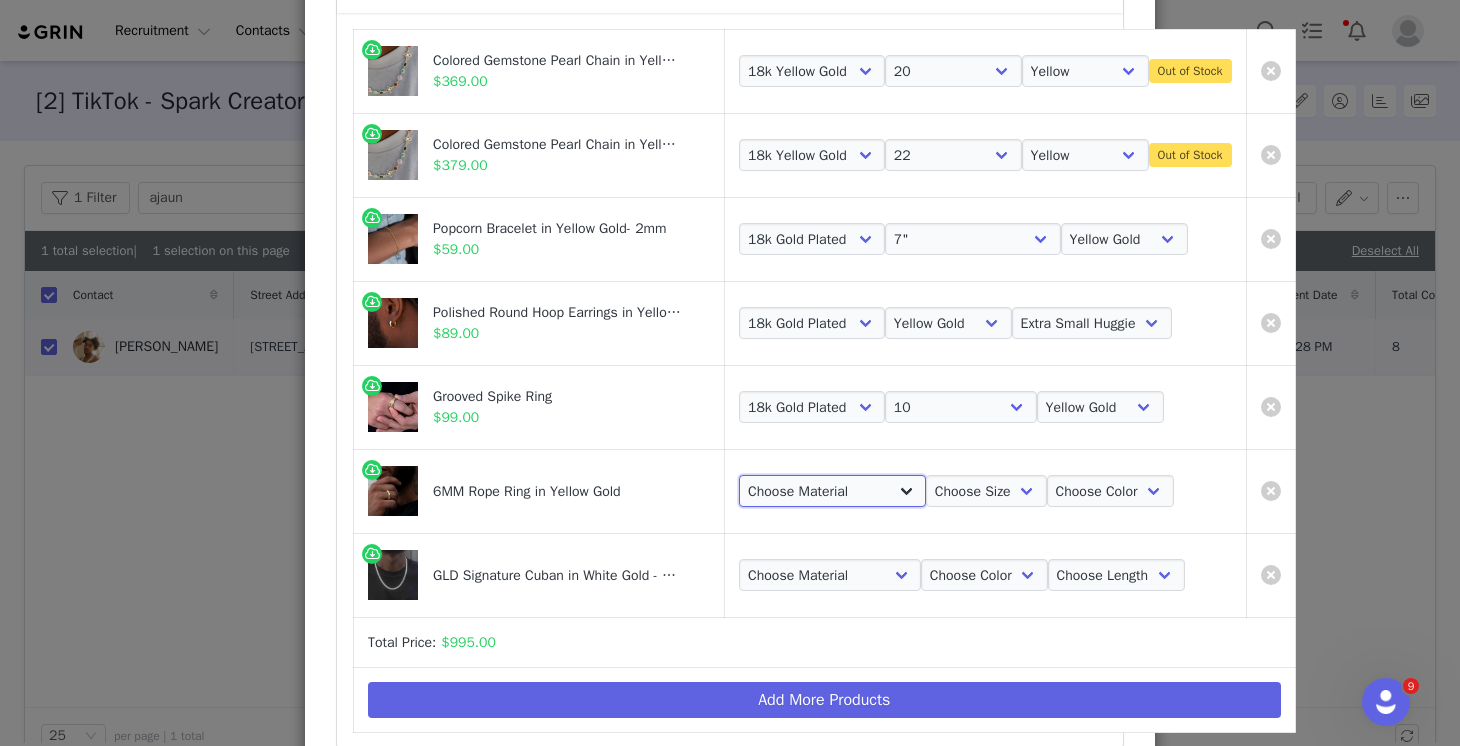 click on "Choose Material  18k Yellow Gold Plated" at bounding box center [832, 491] 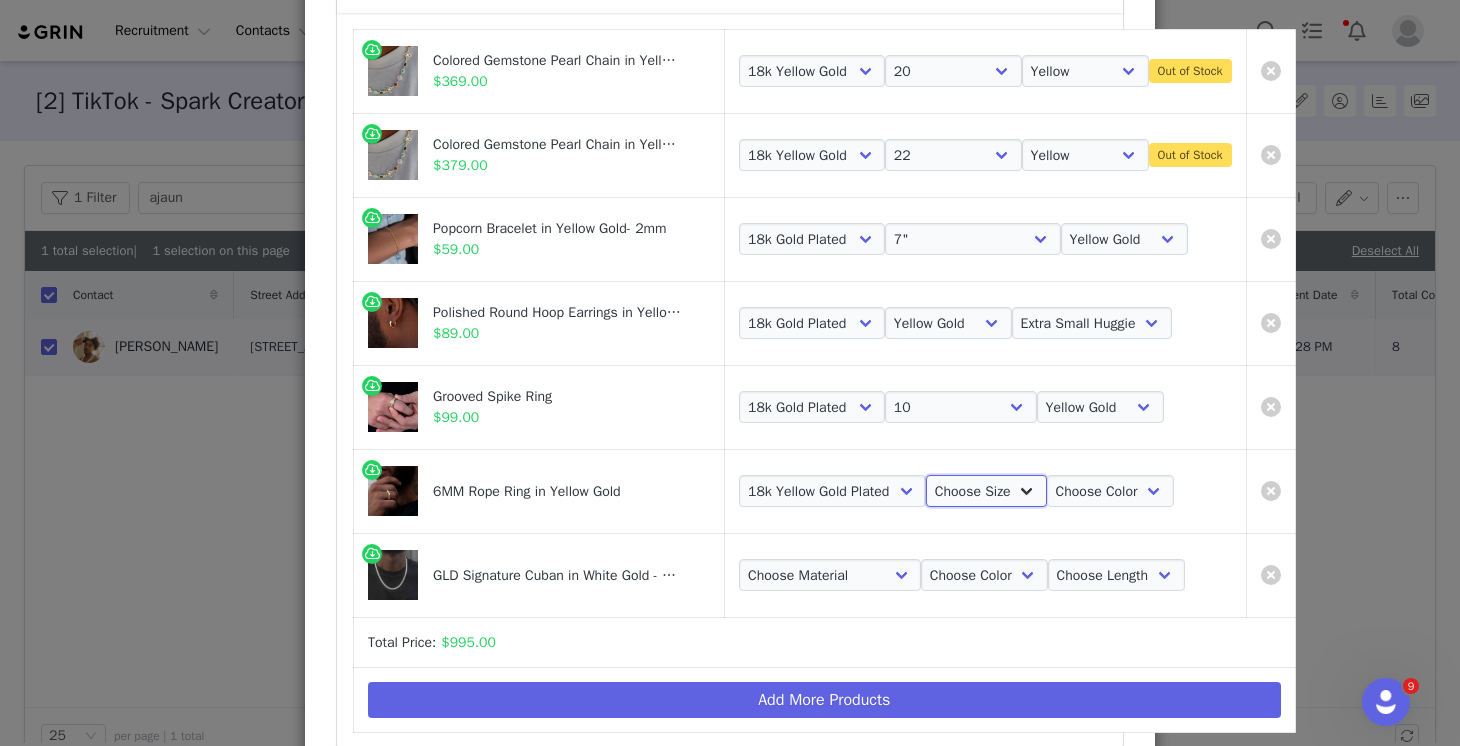 click on "Choose Size  6   7   8   9   10   11" at bounding box center (986, 491) 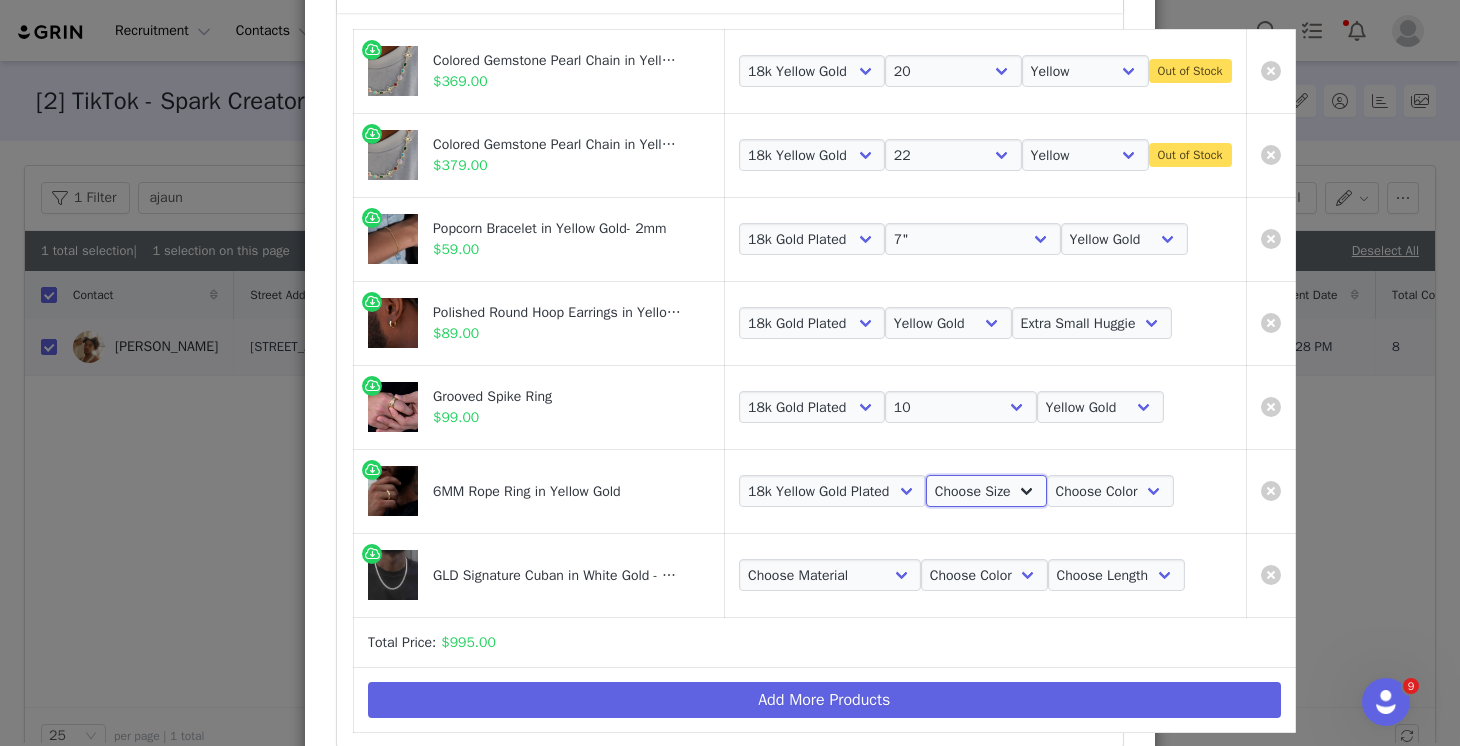 select on "28116753" 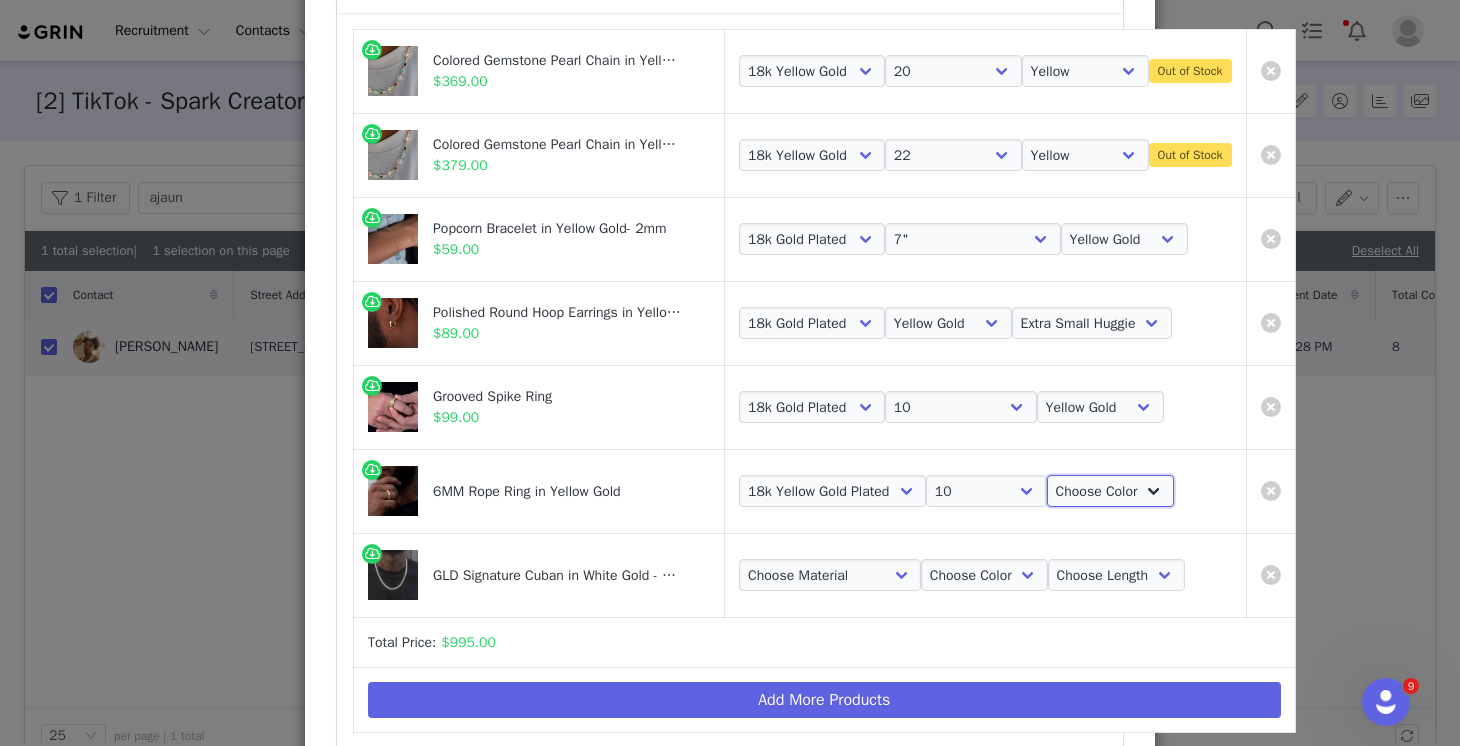click on "Choose Color  Yellow Gold" at bounding box center (1110, 491) 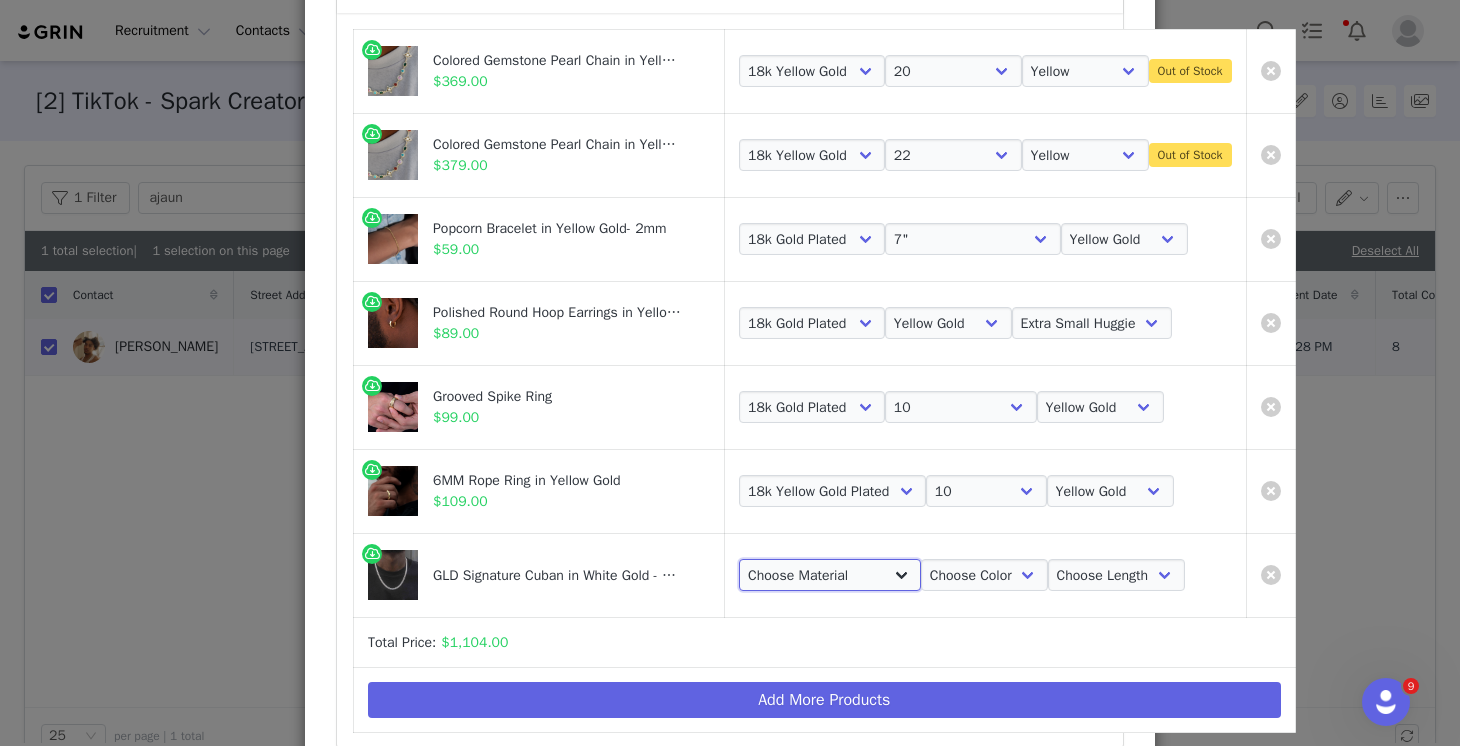 click on "Choose Material  14k White Gold Plated" at bounding box center [830, 575] 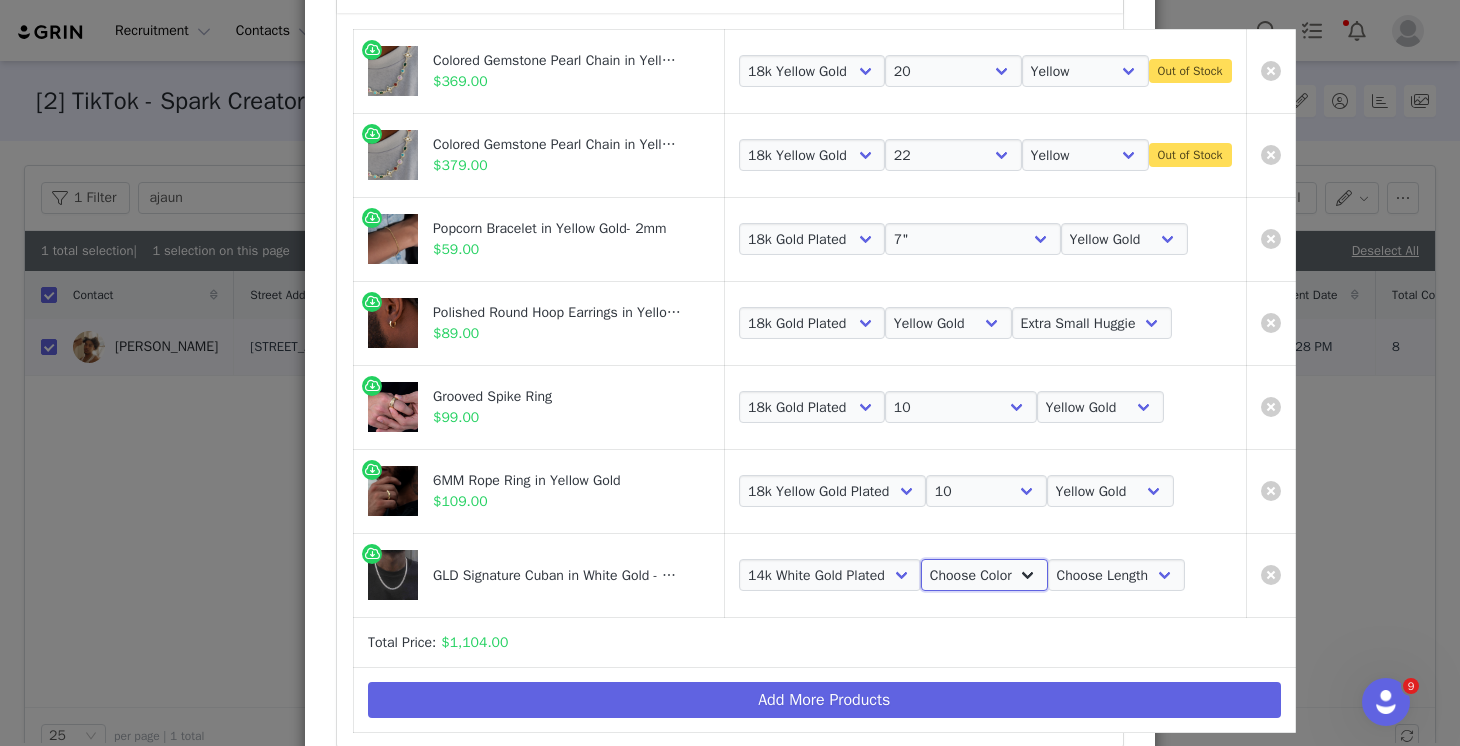 click on "Choose Color  White Gold" at bounding box center [984, 575] 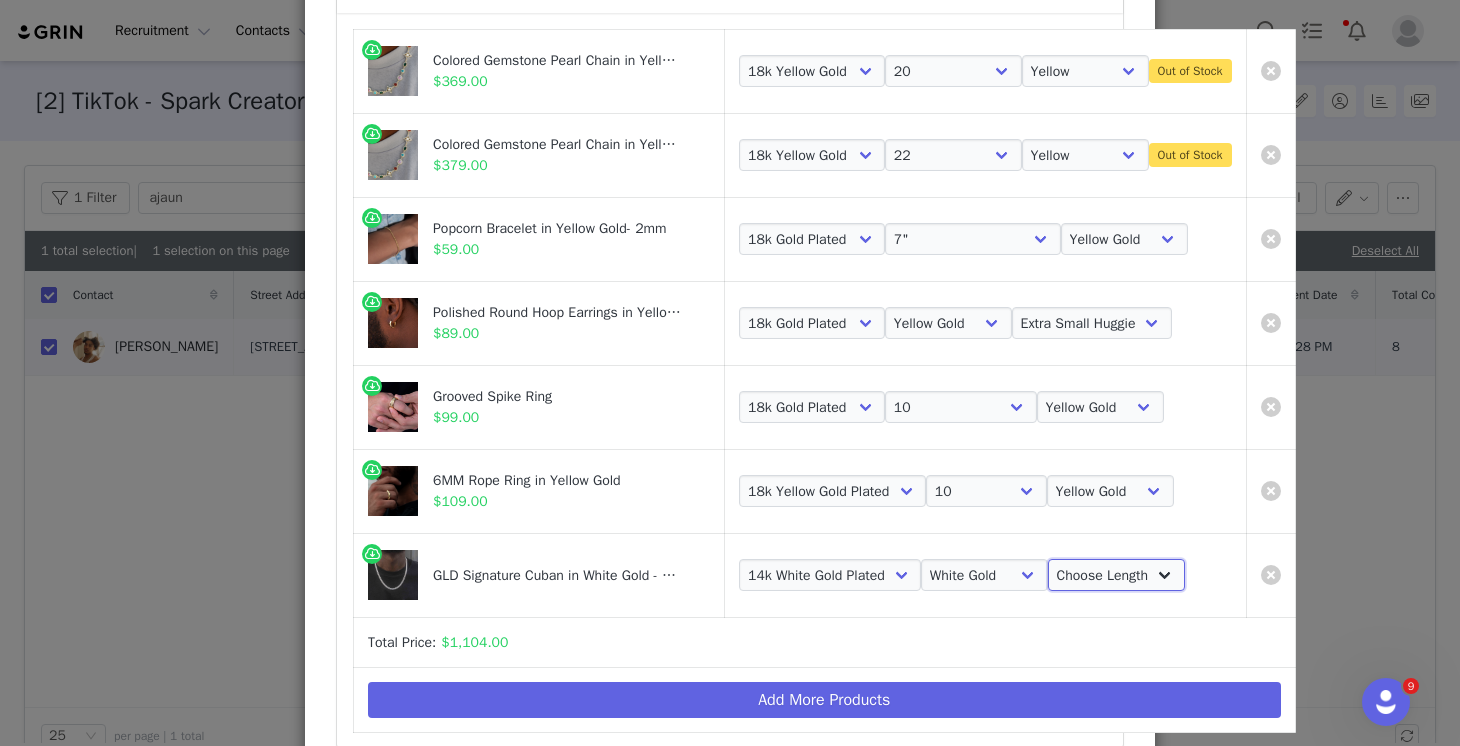 click on "Choose Length  16"   18"   20"   24"   22"   26"   28"" at bounding box center (1116, 575) 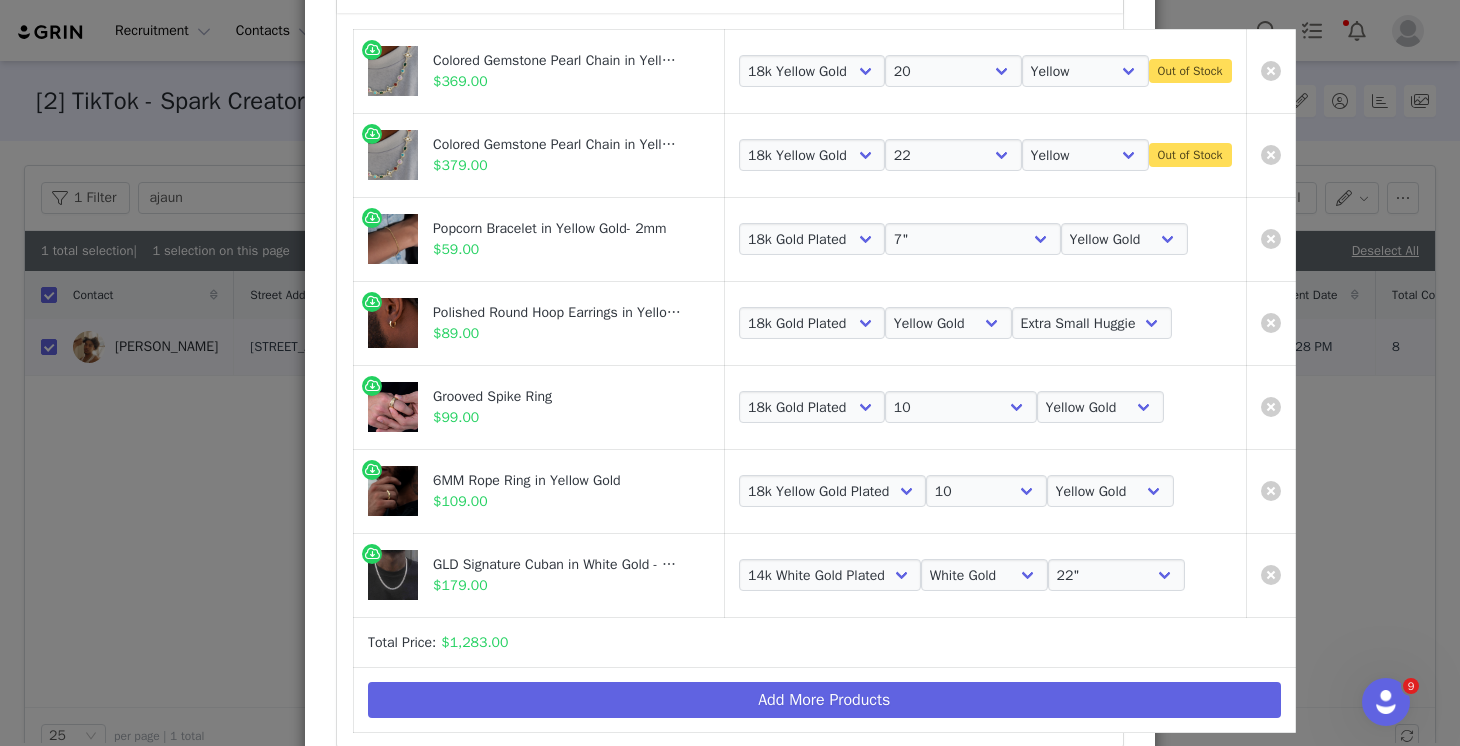 click on "Colored Gemstone Pearl Chain in Yellow Gold" at bounding box center [558, 144] 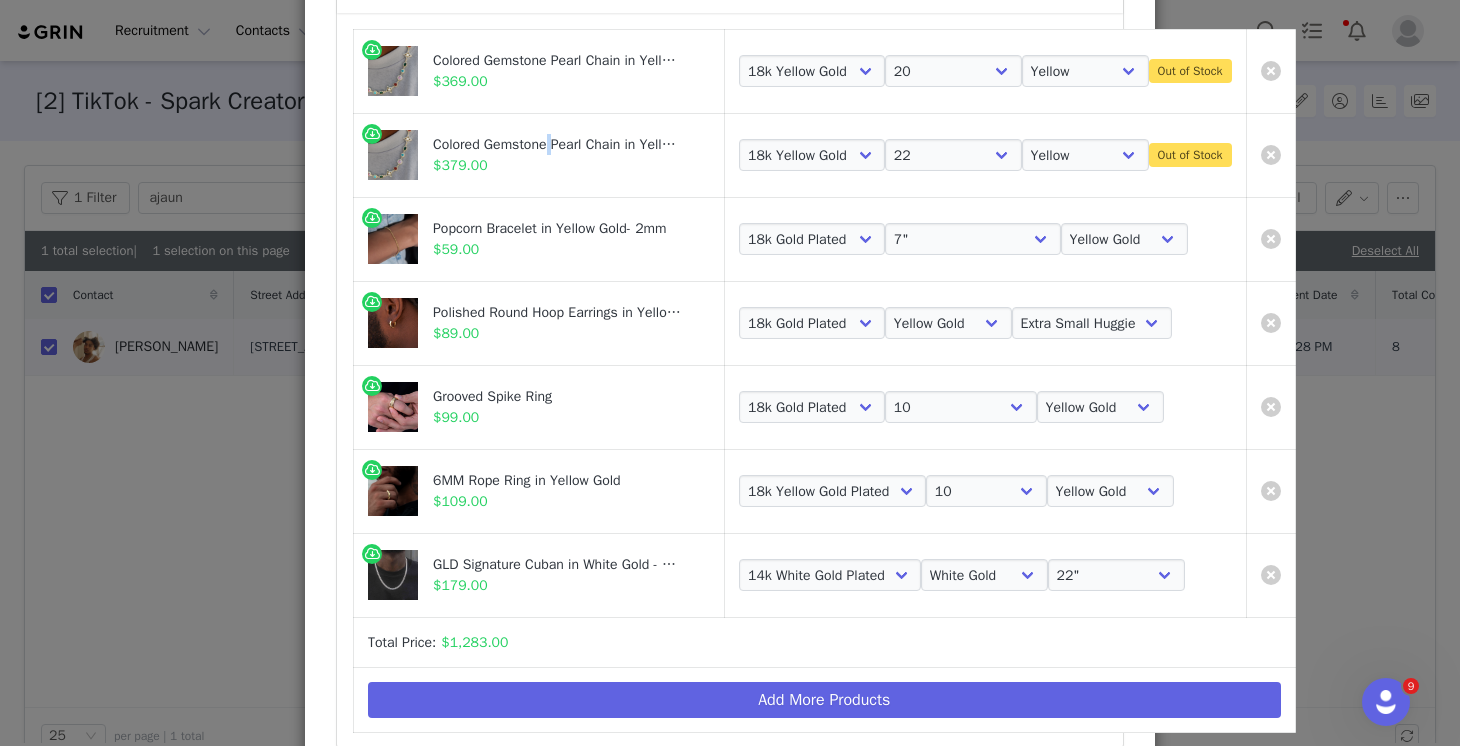 click on "Colored Gemstone Pearl Chain in Yellow Gold" at bounding box center [558, 144] 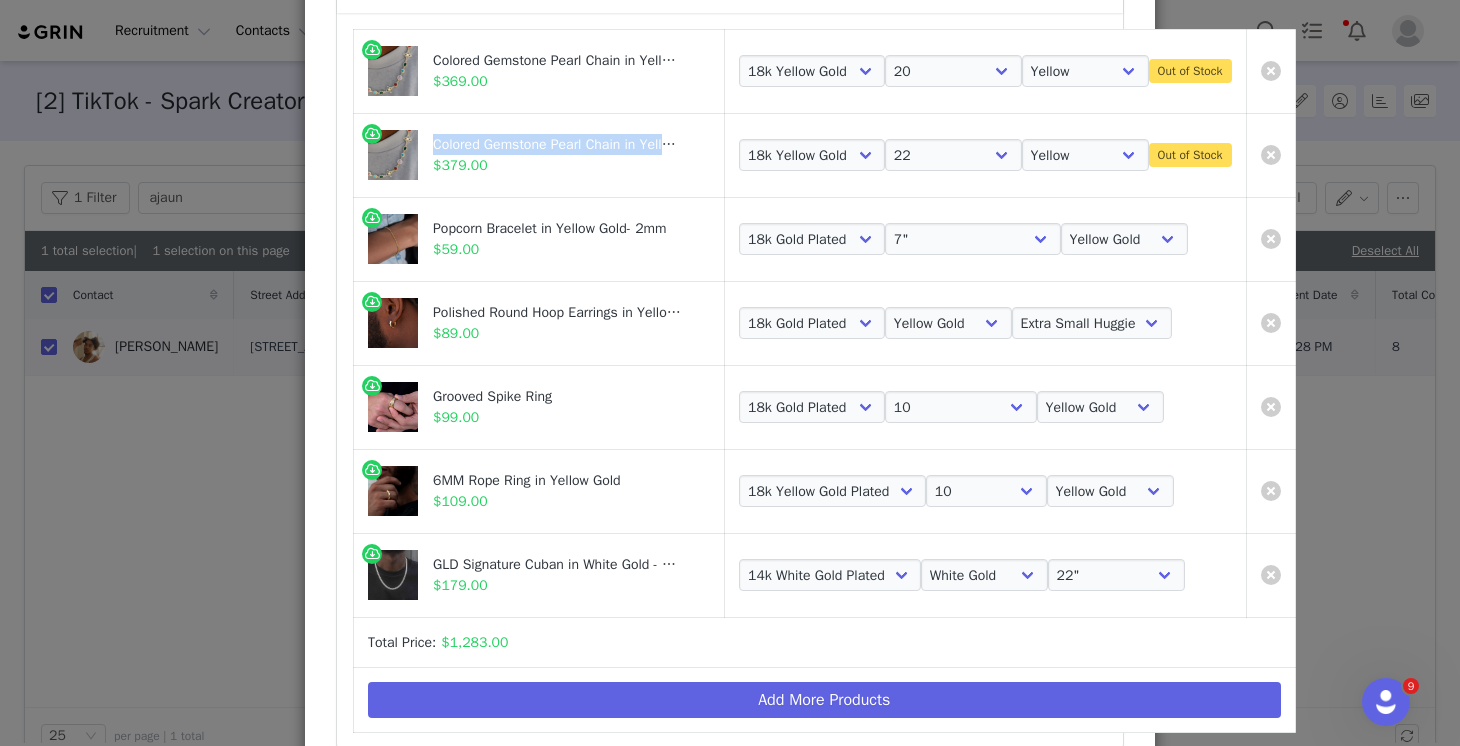 click on "Colored Gemstone Pearl Chain in Yellow Gold" at bounding box center (558, 144) 